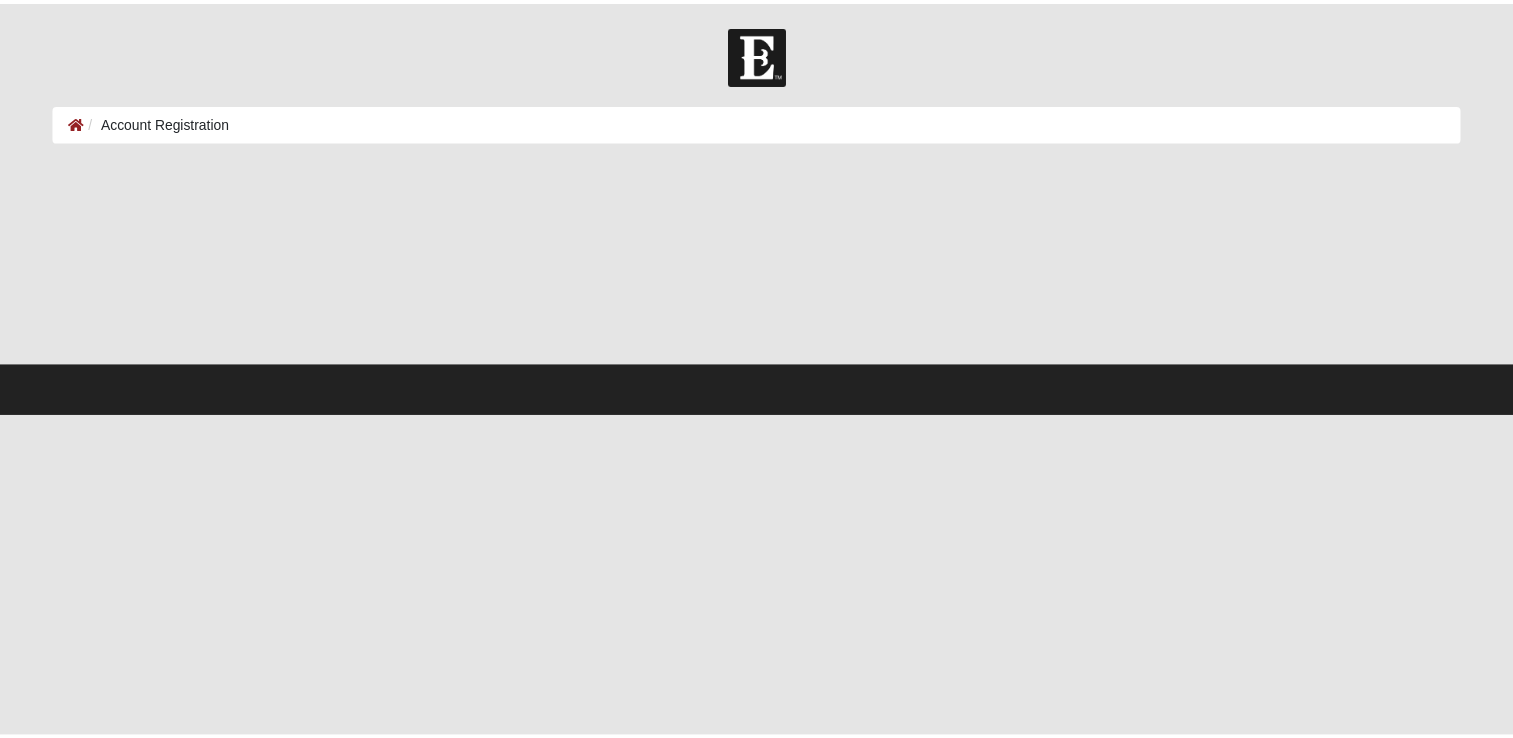 scroll, scrollTop: 0, scrollLeft: 0, axis: both 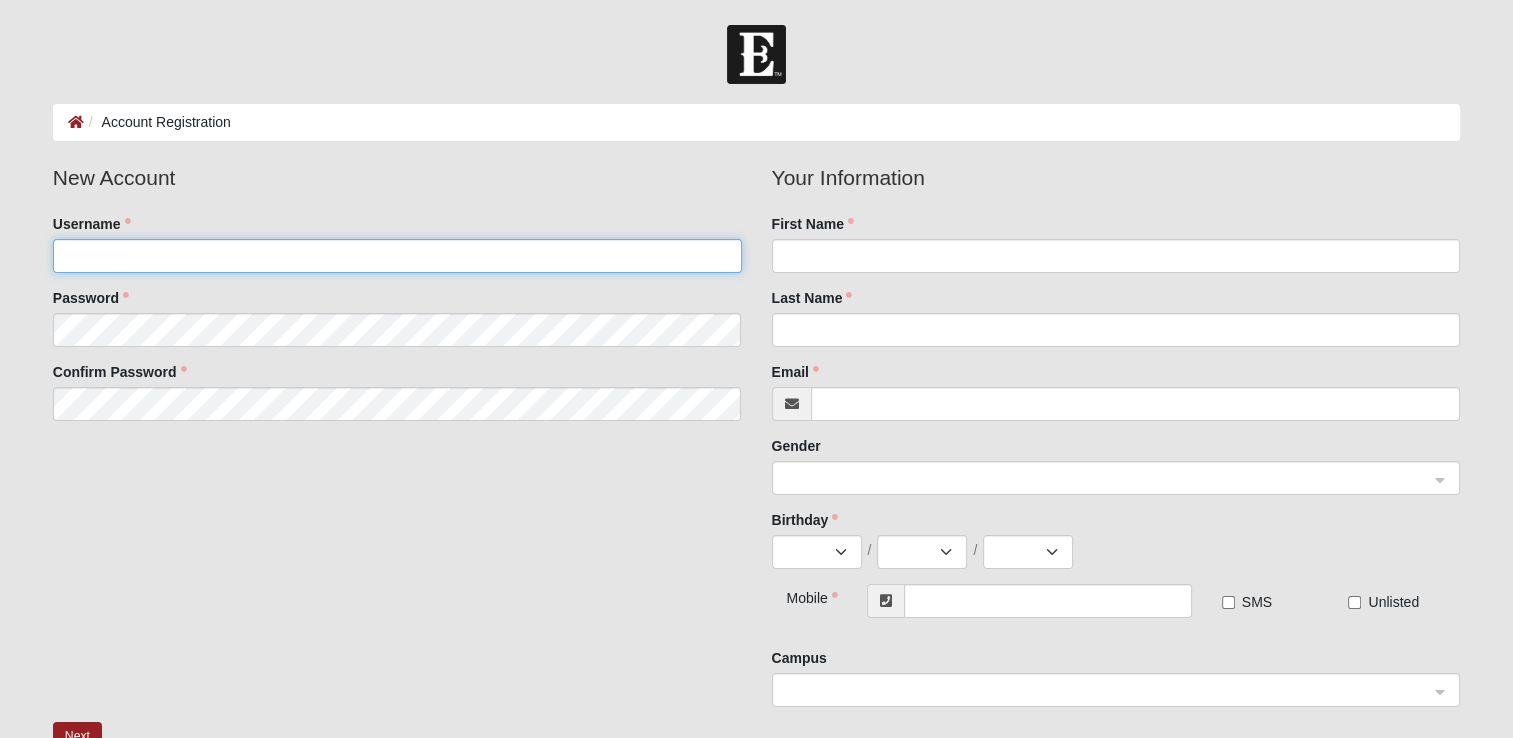 click on "Username" 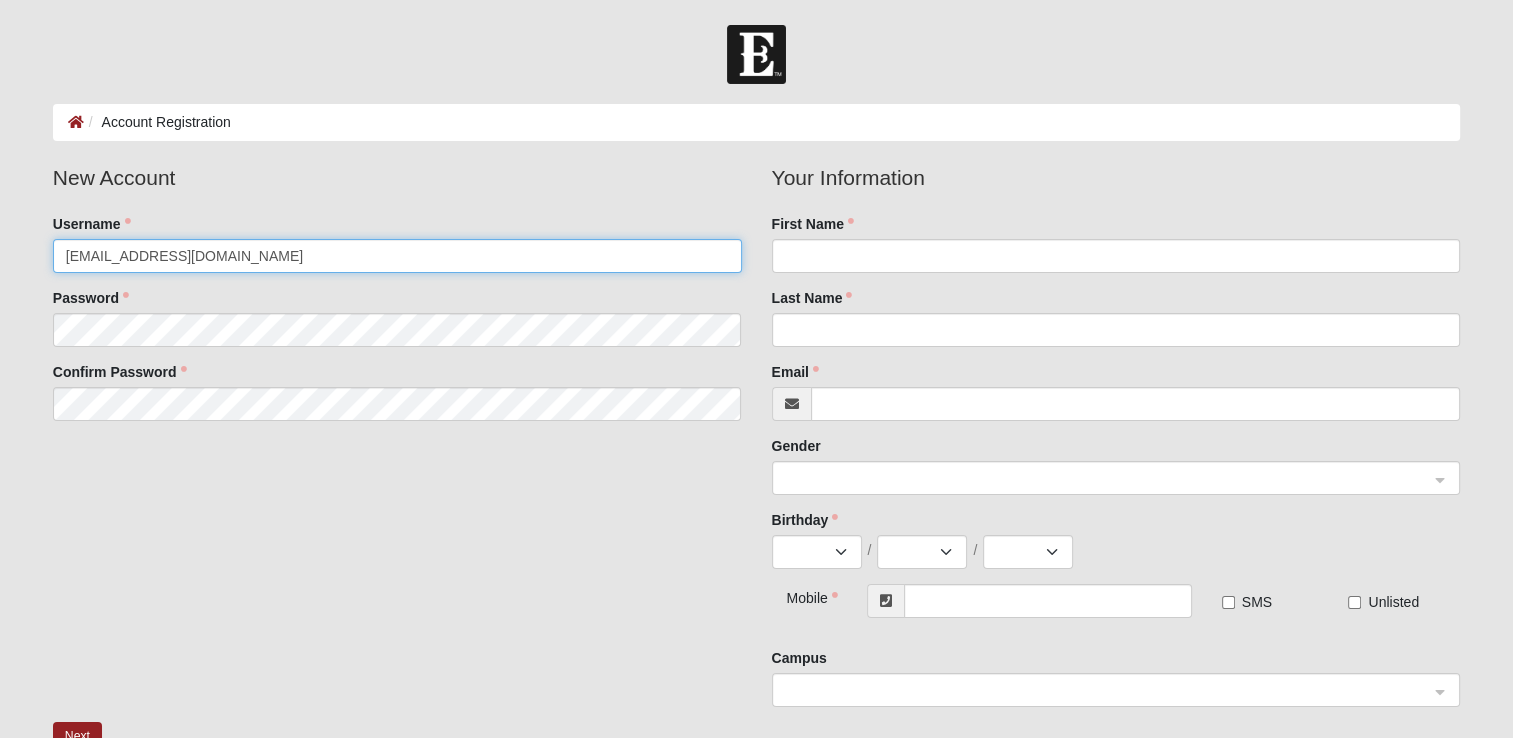 type on "[EMAIL_ADDRESS][DOMAIN_NAME]" 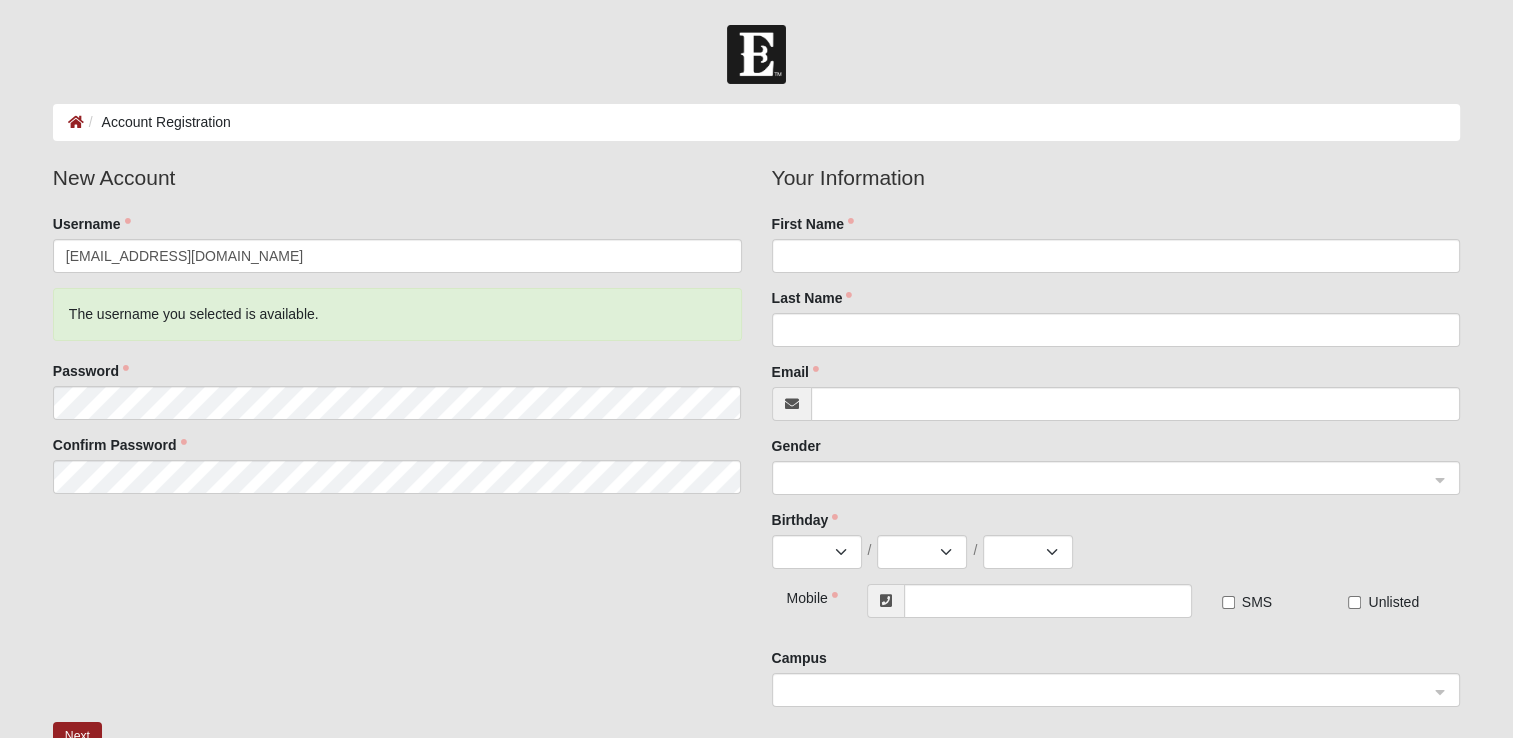 click on "New Account   Username    [PERSON_NAME][EMAIL_ADDRESS][DOMAIN_NAME]   The username you selected is available.   Password        Confirm Password      Your Information   First Name        Last Name        Email        Gender          Birthday    Jan Feb Mar Apr May Jun [DATE] Aug Sep Oct Nov [DATE] 2 3 4 5 6 7 8 9 10 11 12 13 14 15 16 17 18 19 20 21 22 23 24 25 26 27 28 29 30 31 / 2025 2024 2023 2022 2021 2020 2019 2018 2017 2016 2015 2014 2013 2012 2011 2010 2009 2008 2007 2006 2005 2004 2003 2002 2001 2000 1999 1998 1997 1996 1995 1994 1993 1992 1991 1990 1989 1988 1987 1986 1985 1984 1983 1982 1981 1980 1979 1978 1977 1976 1975 1974 1973 1972 1971 1970 1969 1968 1967 1966 1965 1964 1963 1962 1961 1960 1959 1958 1957 1956 1955 1954 1953 1952 1951 1950 1949 1948 1947 1946 1945 1944 1943 1942 1941 1940 1939 1938 1937 1936 1935 1934 1933 1932 1931 1930 1929 1928 1927 1926 1925 1924 1923 1922 1921 1920 1919 1918 1917 1916 1915 1914 1913 1912 1911 1910 1909 1908 1907 1906 1905 1904 1903 1902 [PHONE_NUMBER]   Mobile        SMS Unlisted" 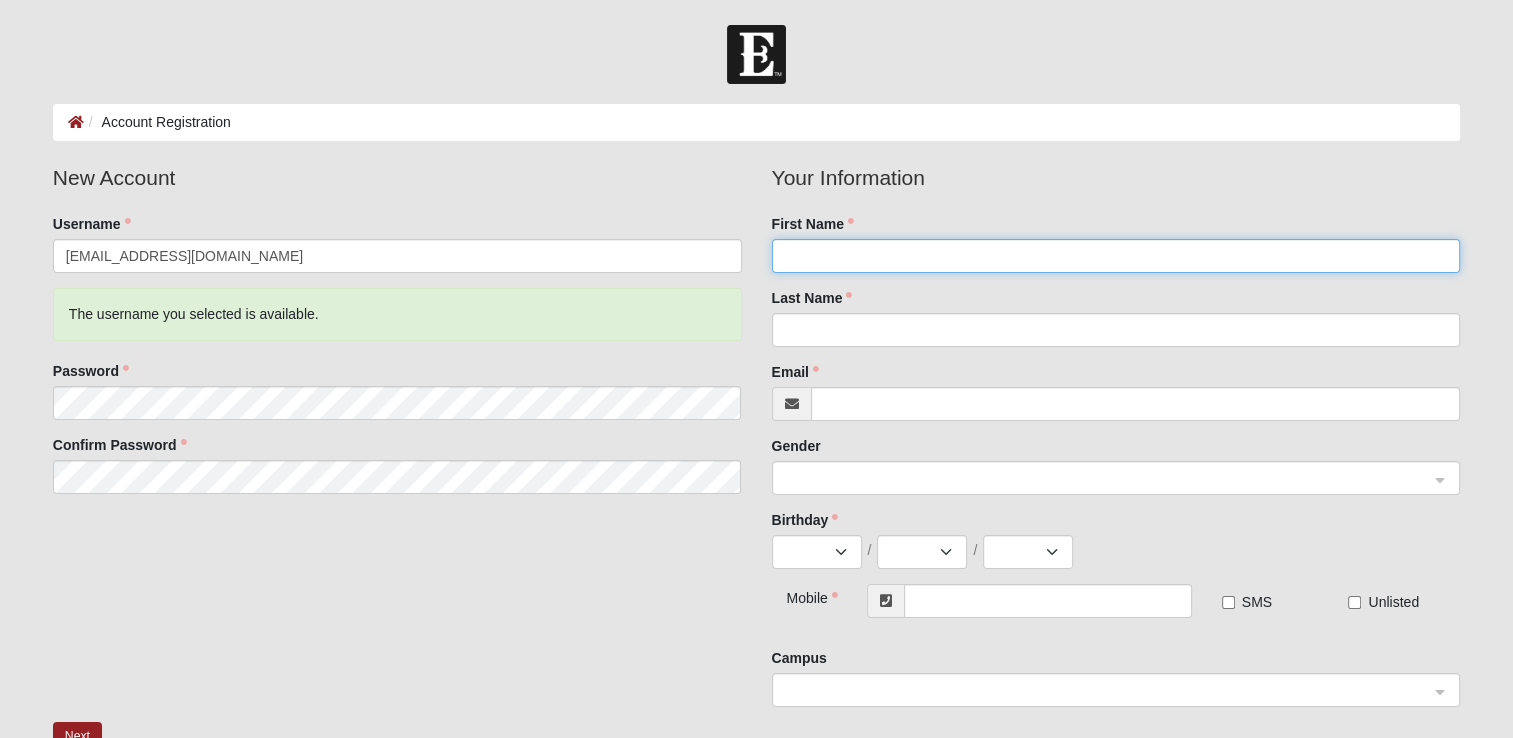 click on "First Name" 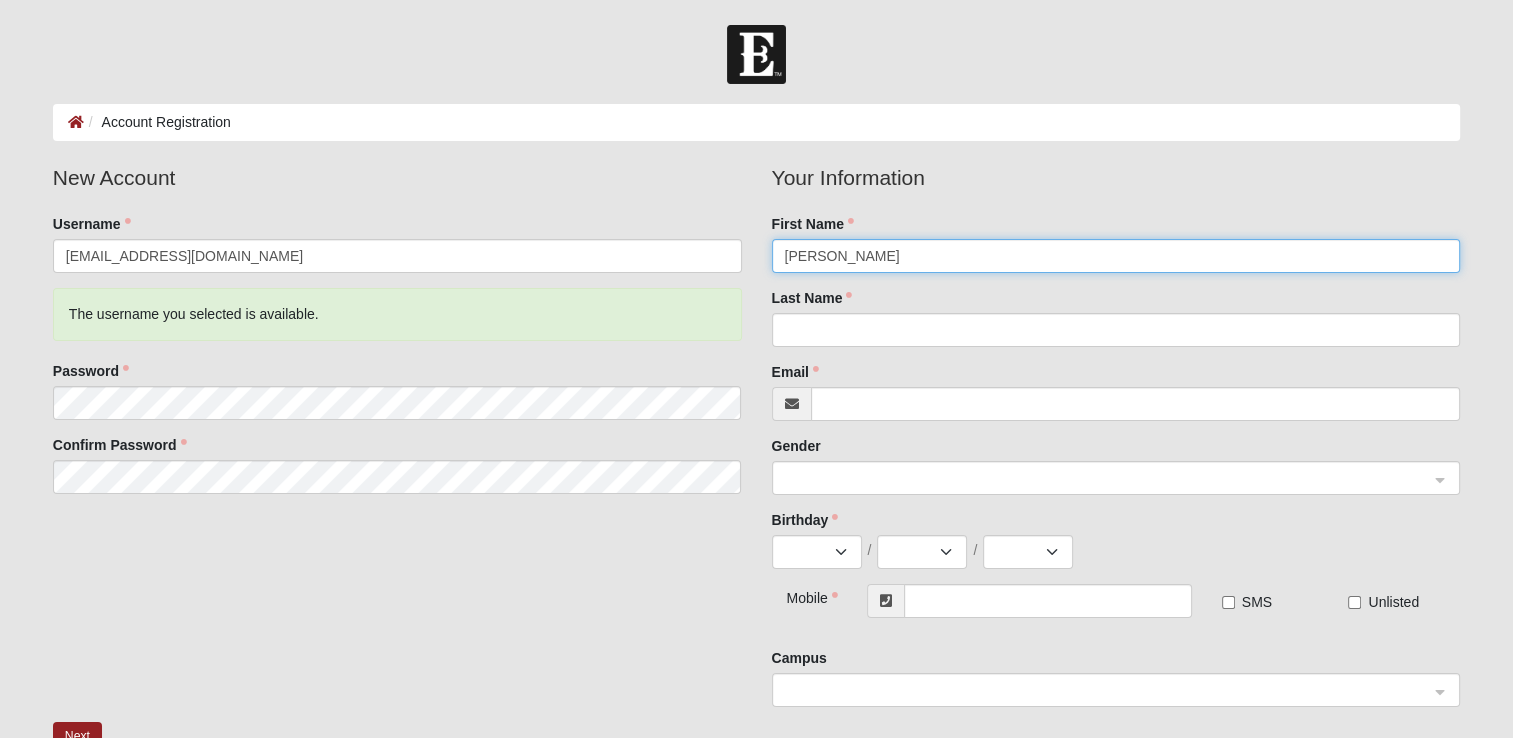 type on "[PERSON_NAME]" 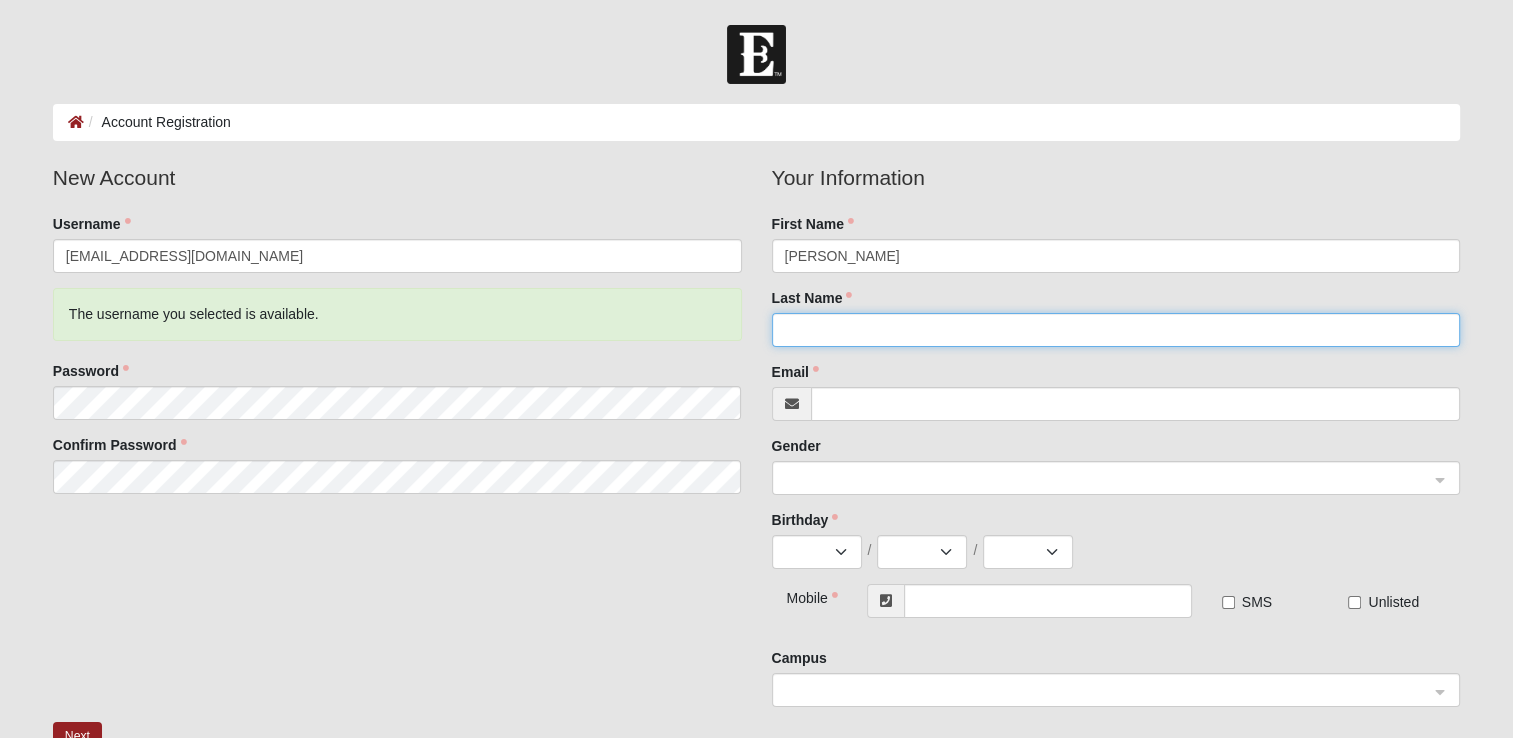click on "Last Name" 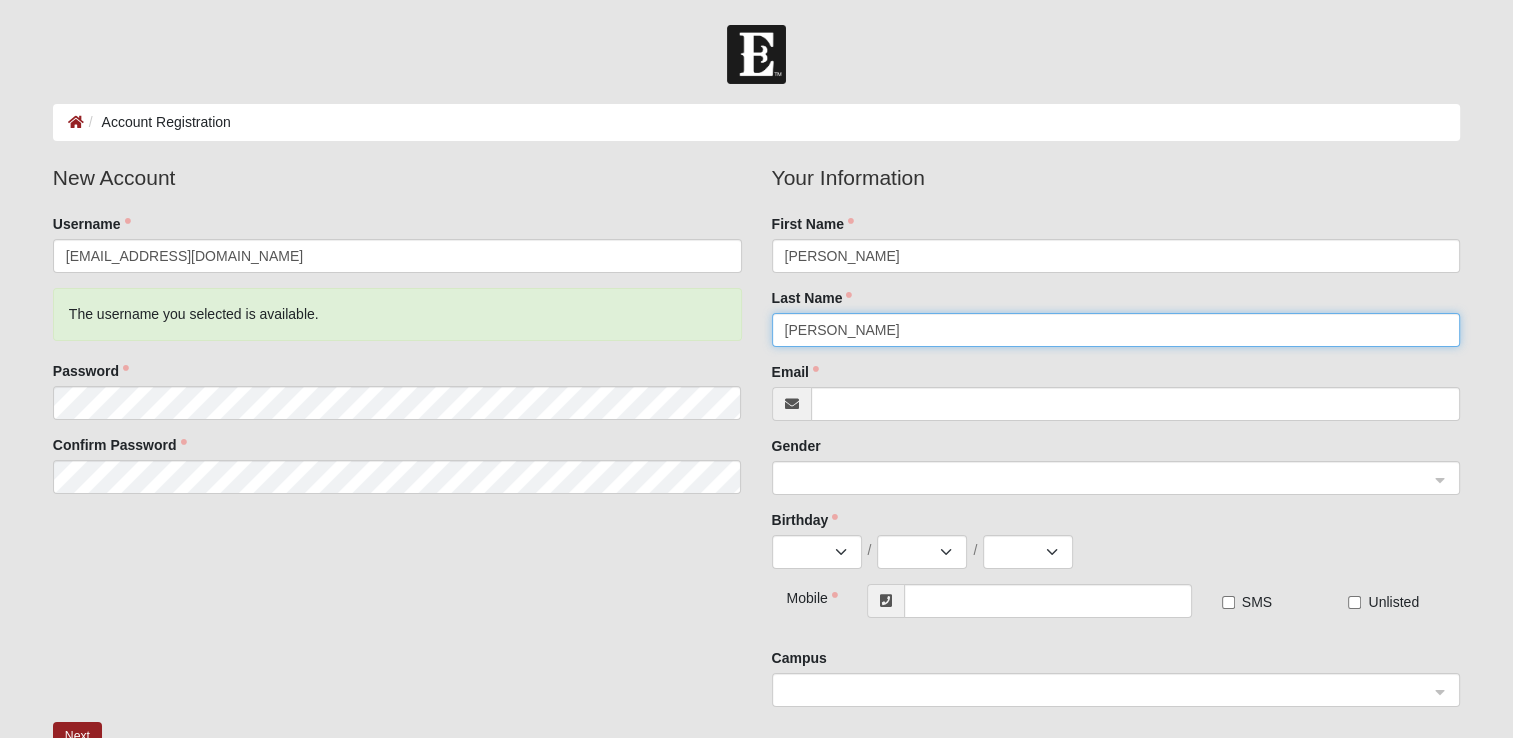 type on "[PERSON_NAME]" 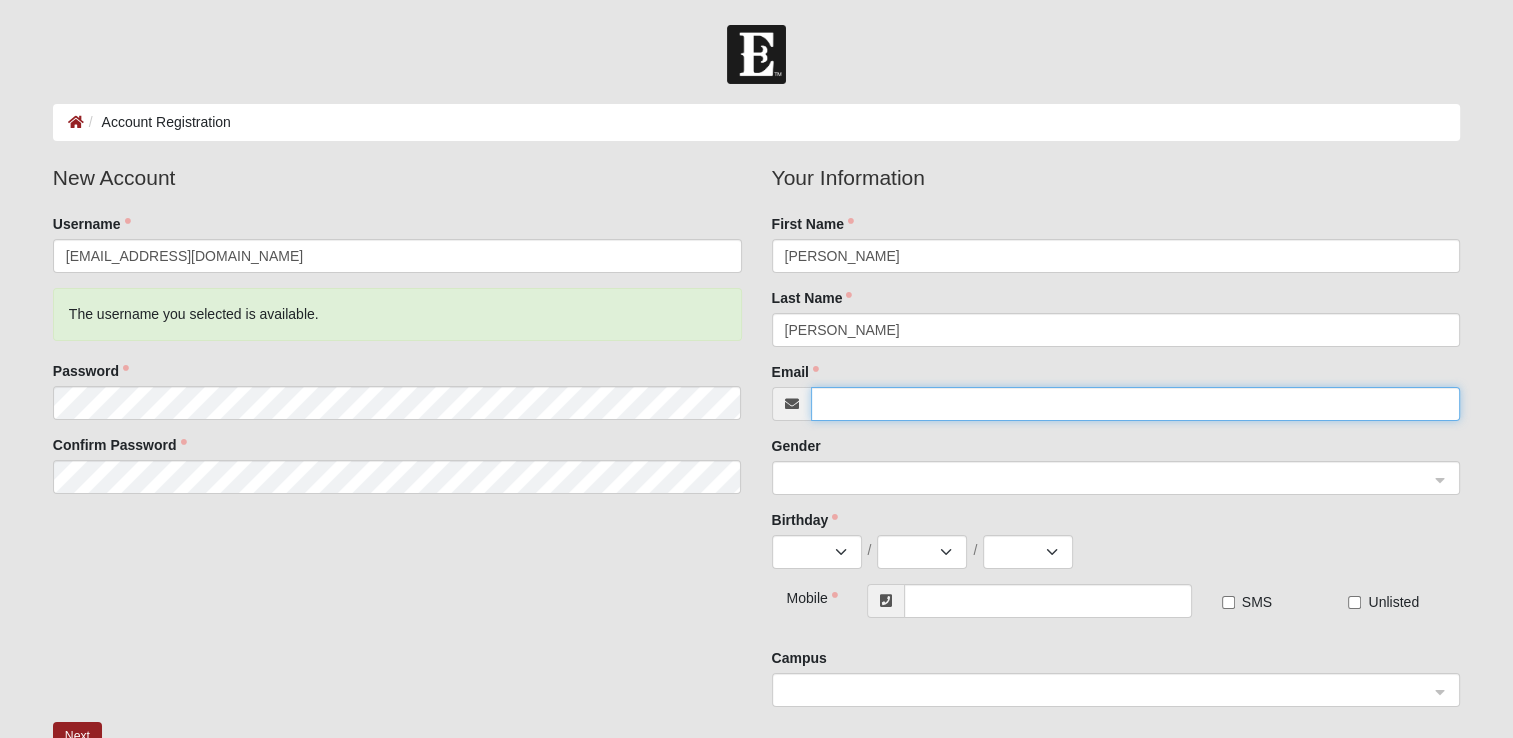 click on "Email" at bounding box center (1136, 404) 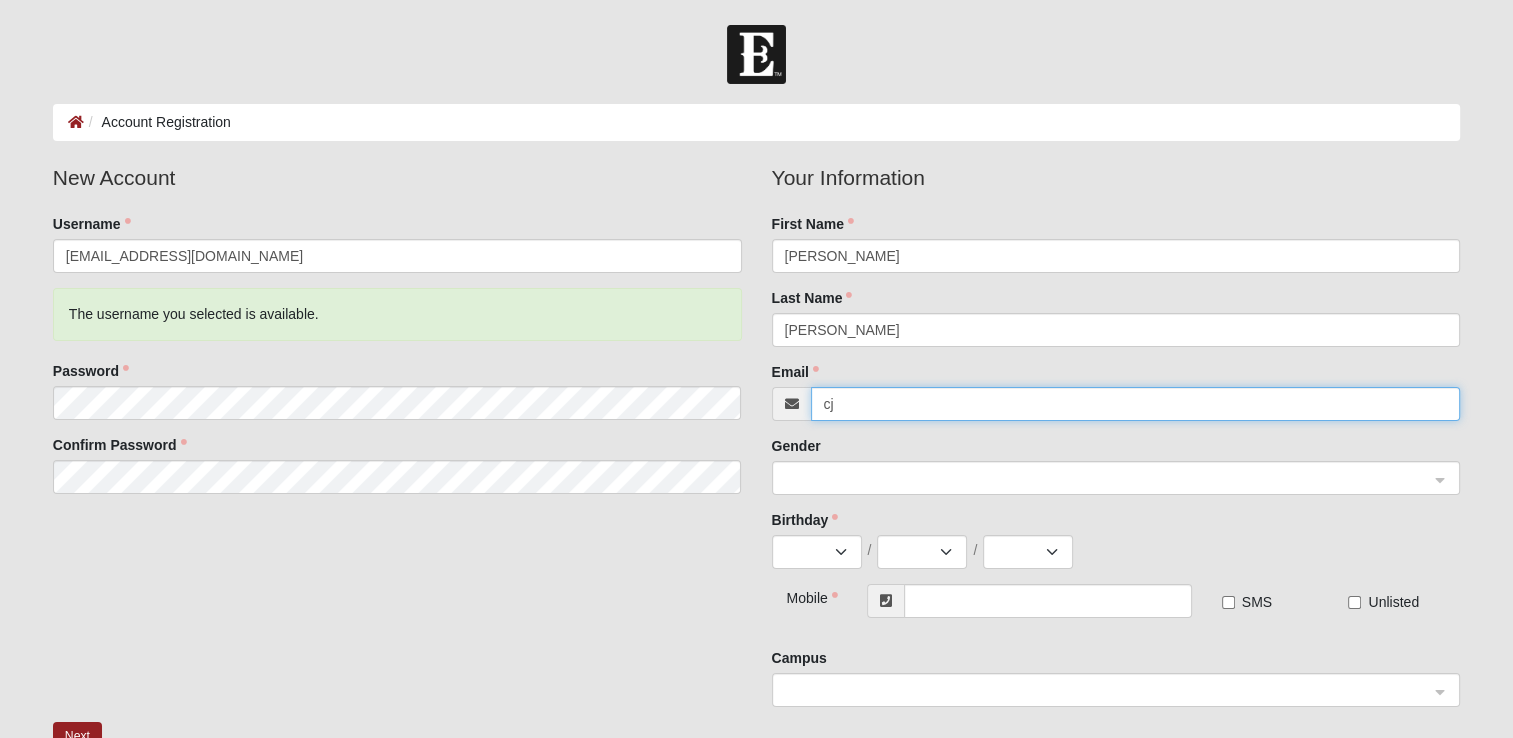 type on "[EMAIL_ADDRESS][DOMAIN_NAME]" 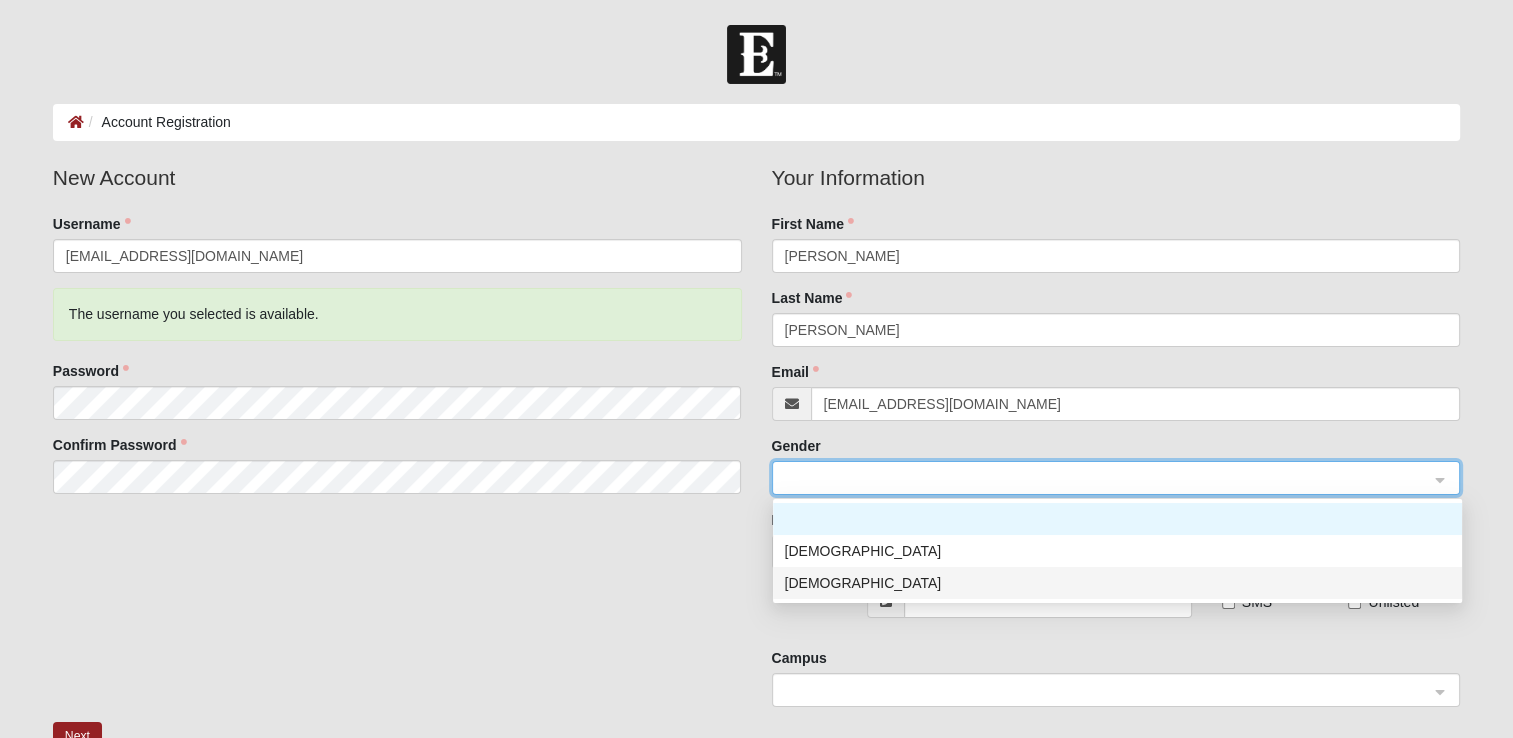 click on "[DEMOGRAPHIC_DATA]" at bounding box center [1117, 583] 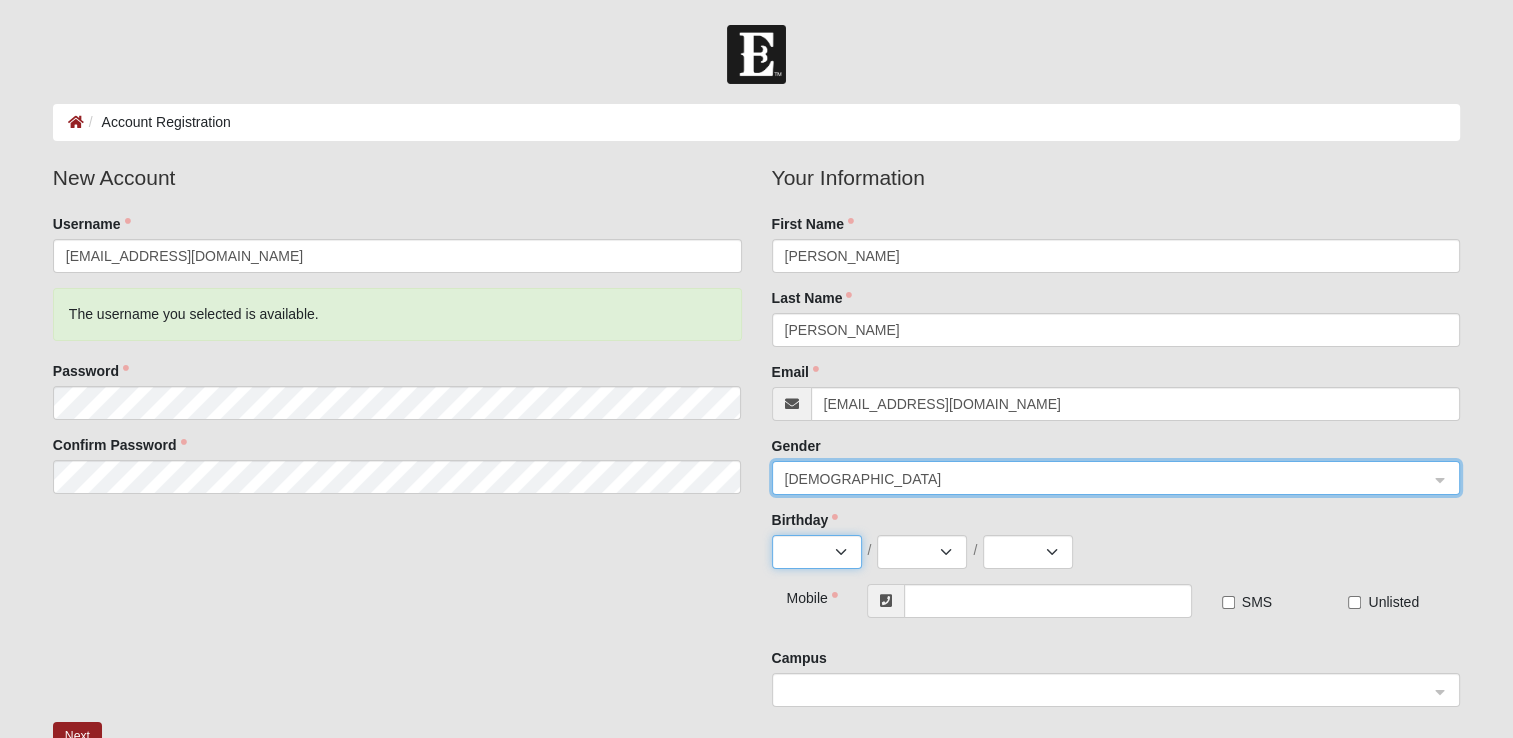 click on "Jan Feb Mar Apr May Jun [DATE] Aug Sep Oct Nov Dec" at bounding box center [817, 552] 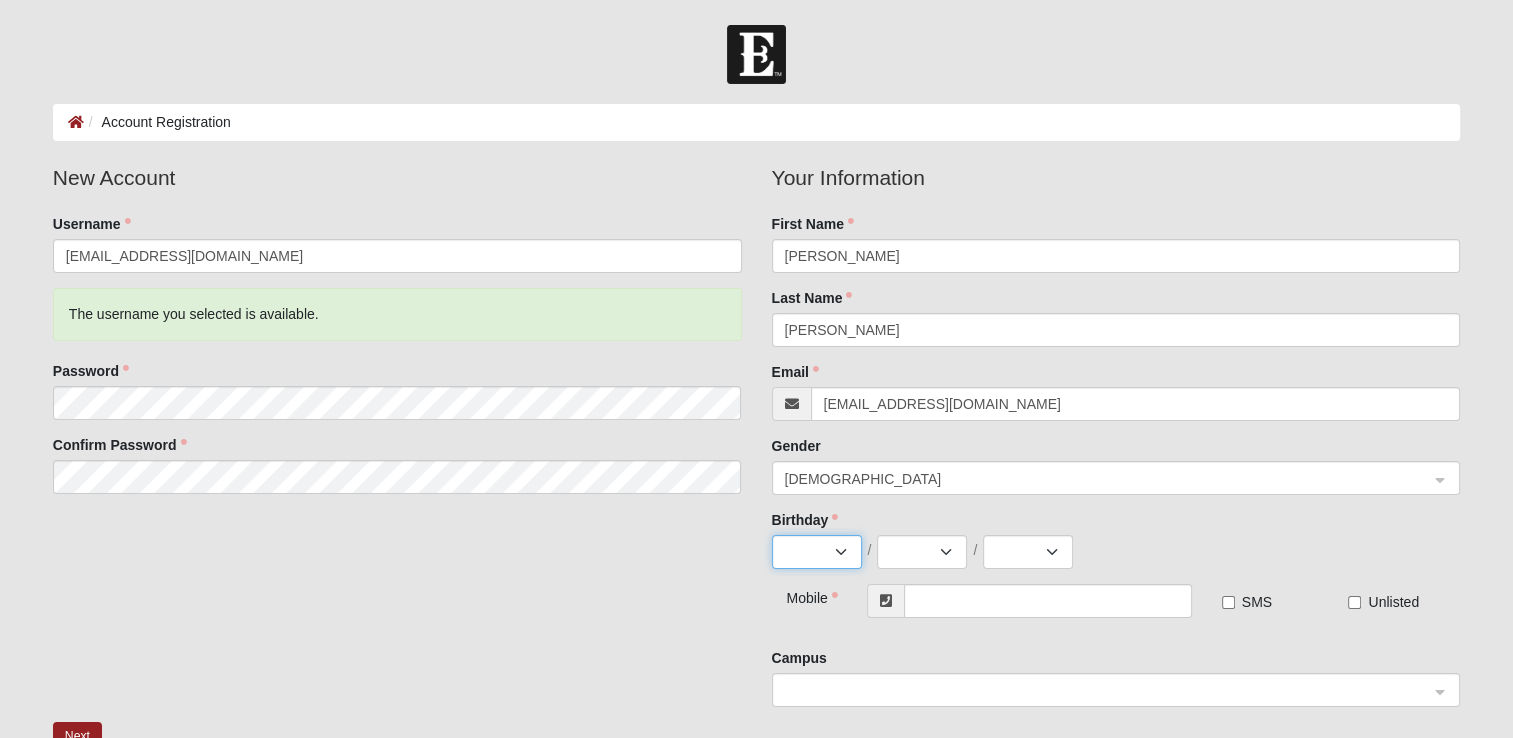 select on "11" 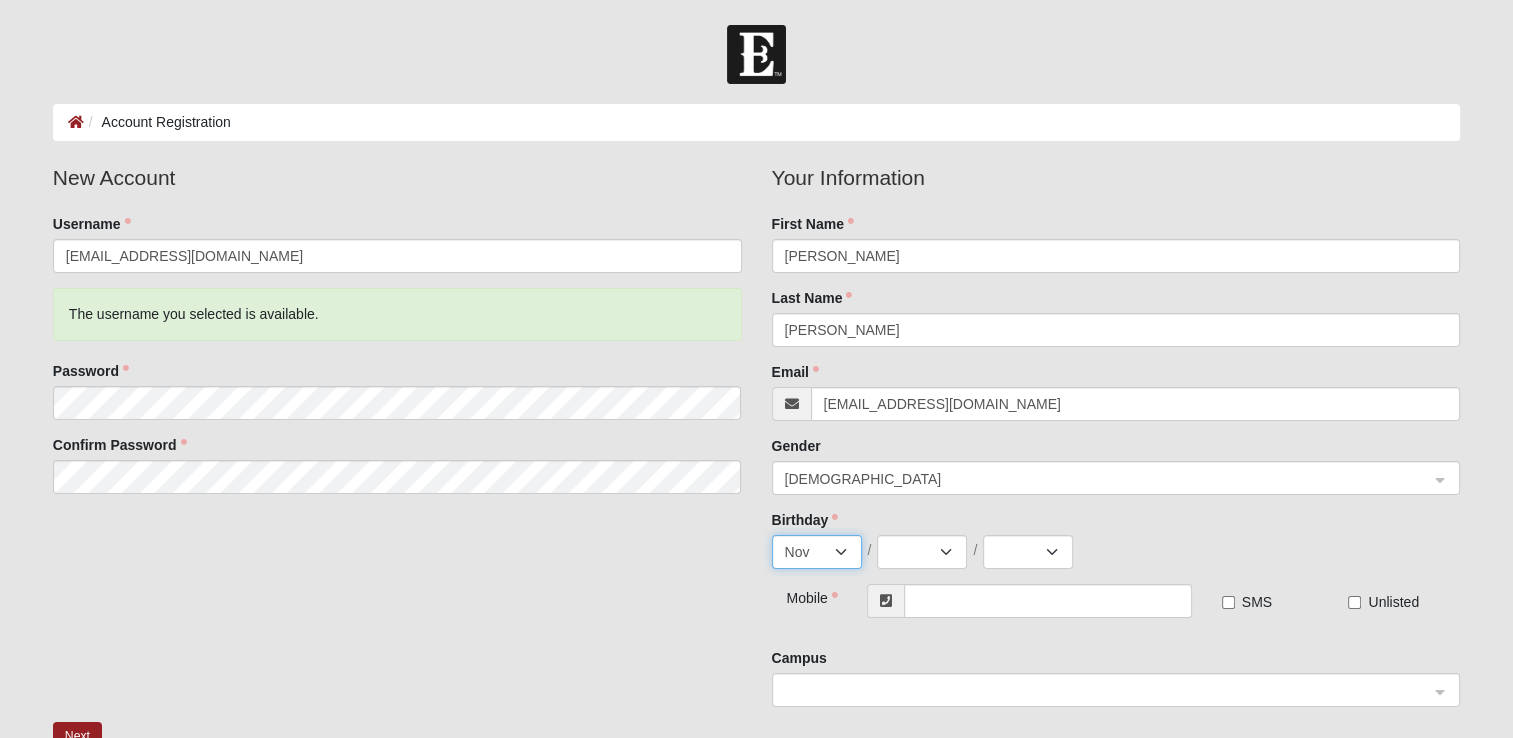 click on "Jan Feb Mar Apr May Jun [DATE] Aug Sep Oct Nov Dec" at bounding box center (817, 552) 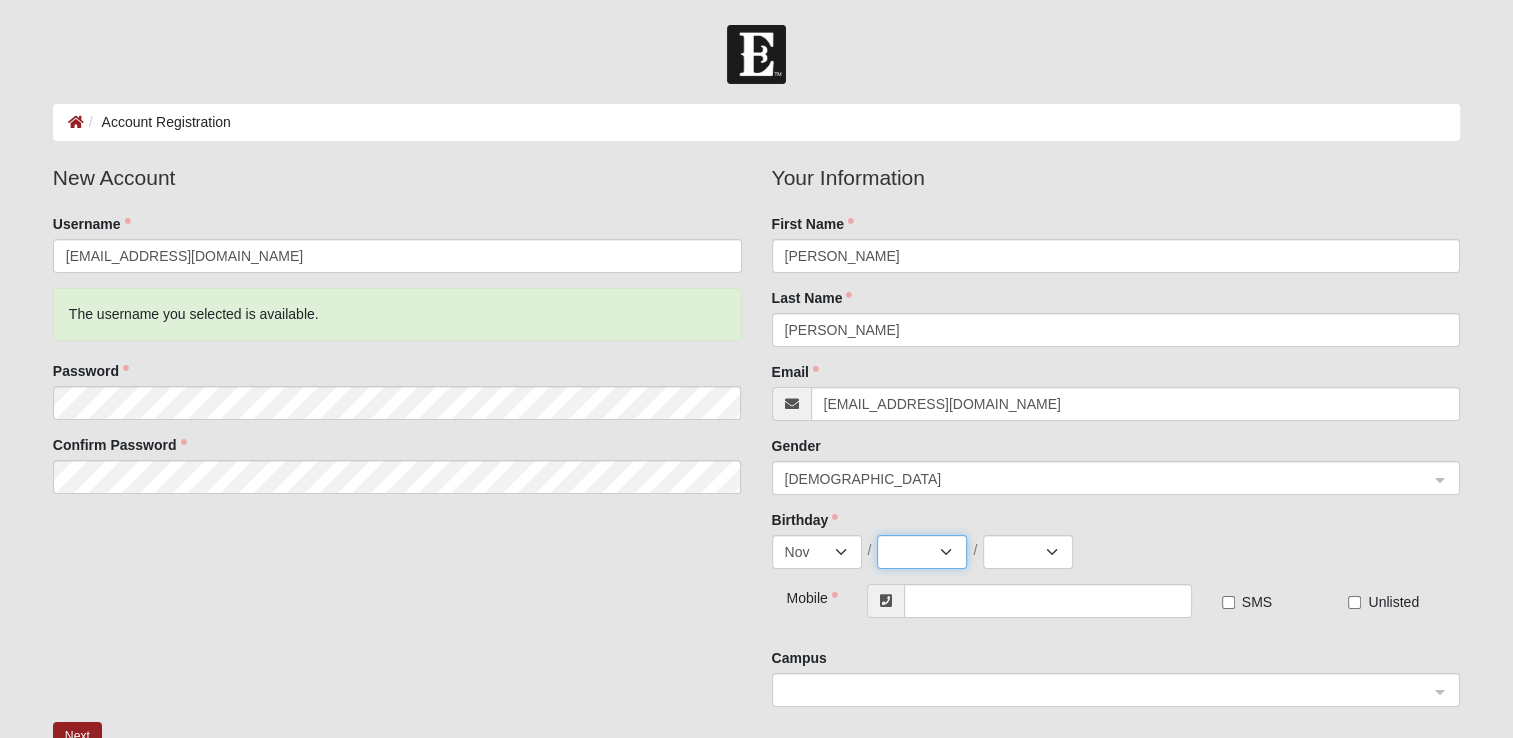 click on "1 2 3 4 5 6 7 8 9 10 11 12 13 14 15 16 17 18 19 20 21 22 23 24 25 26 27 28 29 30" at bounding box center [922, 552] 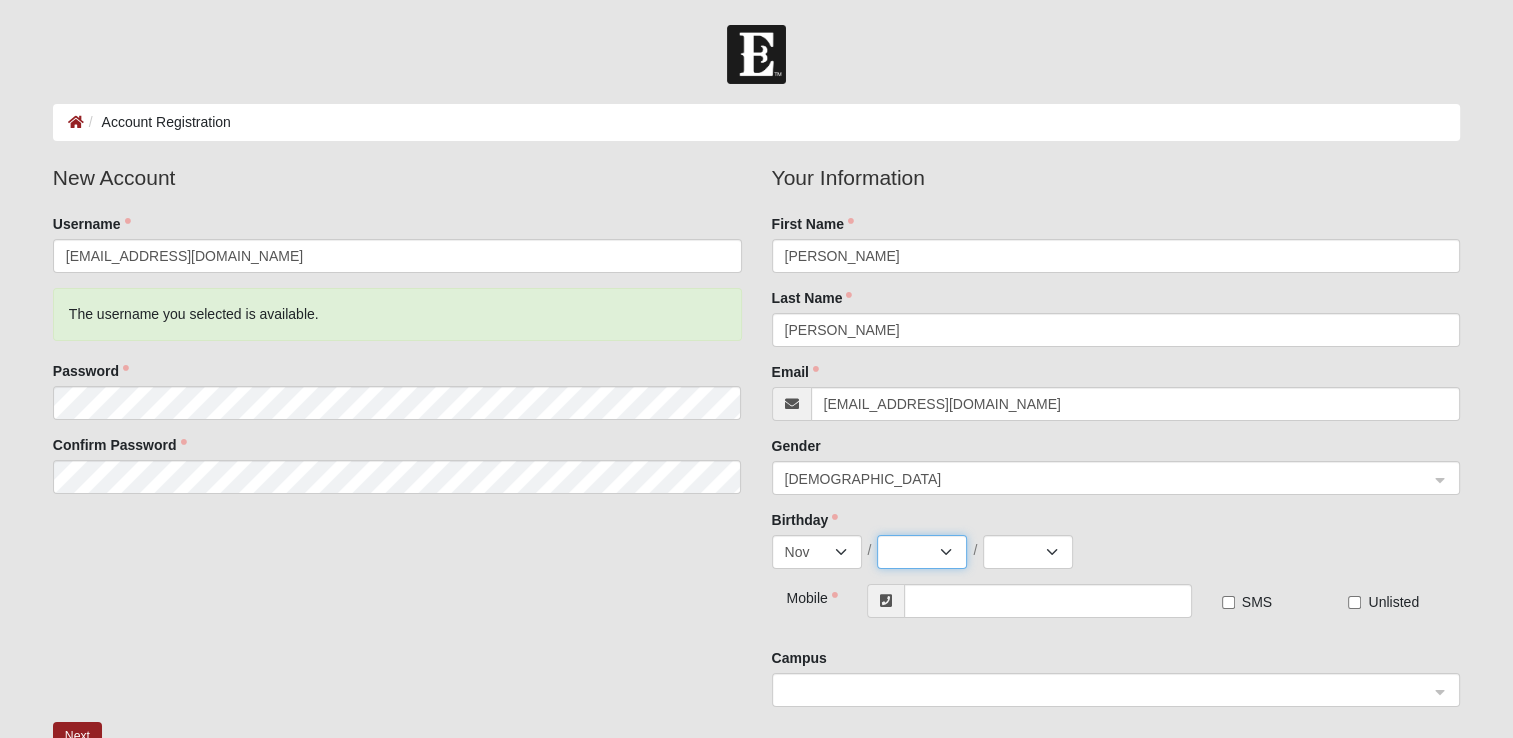 select on "8" 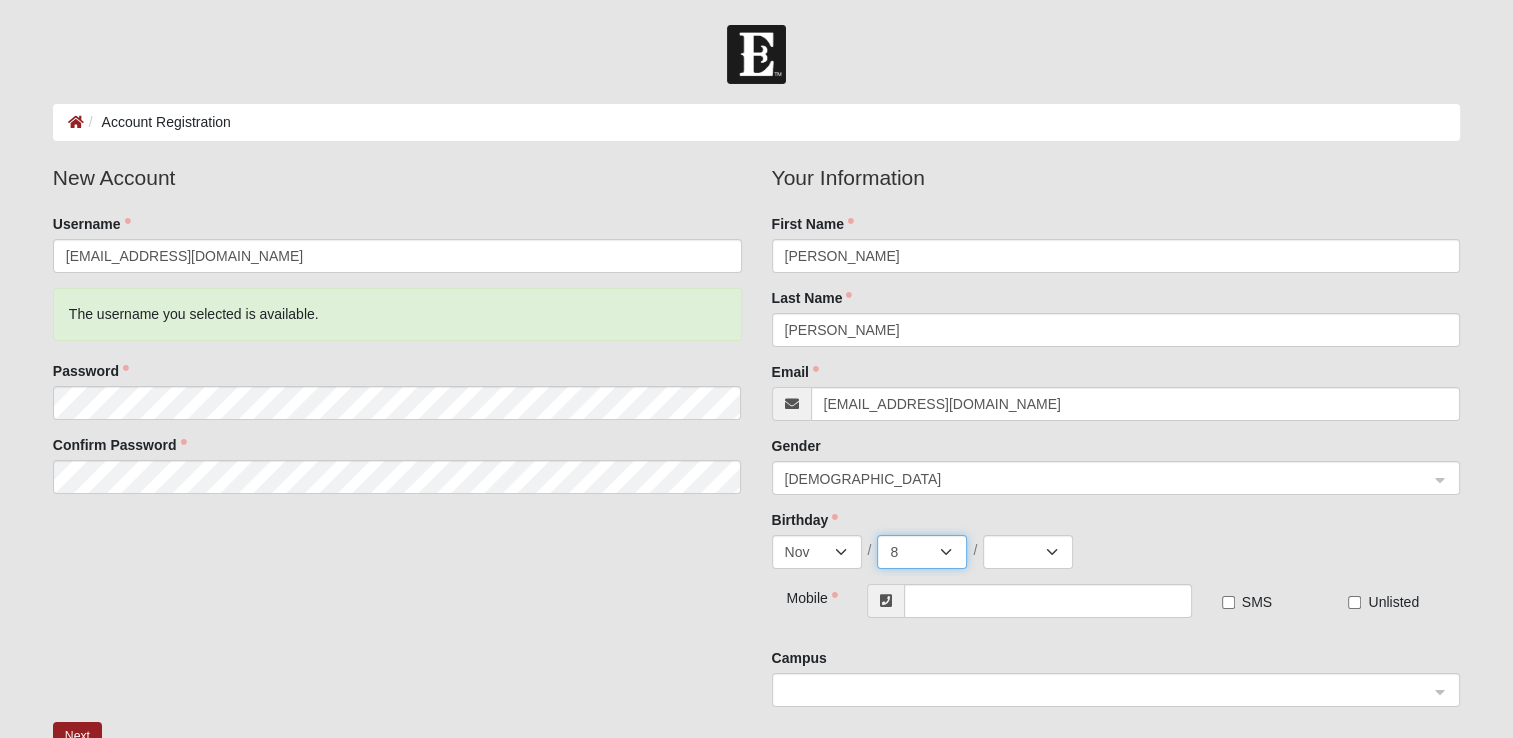 click on "1 2 3 4 5 6 7 8 9 10 11 12 13 14 15 16 17 18 19 20 21 22 23 24 25 26 27 28 29 30" at bounding box center [922, 552] 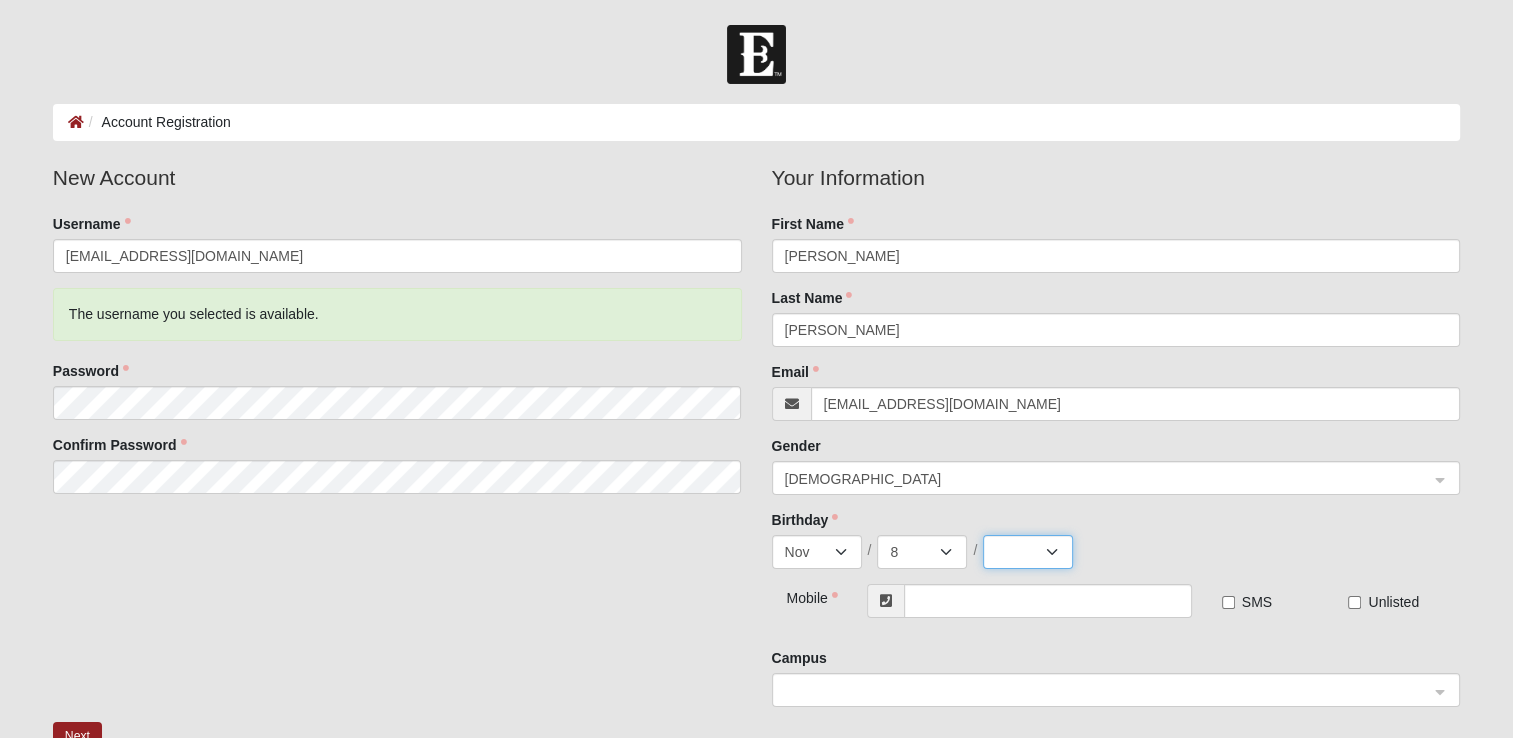 click on "2025 2024 2023 2022 2021 2020 2019 2018 2017 2016 2015 2014 2013 2012 2011 2010 2009 2008 2007 2006 2005 2004 2003 2002 2001 2000 1999 1998 1997 1996 1995 1994 1993 1992 1991 1990 1989 1988 1987 1986 1985 1984 1983 1982 1981 1980 1979 1978 1977 1976 1975 1974 1973 1972 1971 1970 1969 1968 1967 1966 1965 1964 1963 1962 1961 1960 1959 1958 1957 1956 1955 1954 1953 1952 1951 1950 1949 1948 1947 1946 1945 1944 1943 1942 1941 1940 1939 1938 1937 1936 1935 1934 1933 1932 1931 1930 1929 1928 1927 1926 1925 1924 1923 1922 1921 1920 1919 1918 1917 1916 1915 1914 1913 1912 1911 1910 1909 1908 1907 1906 1905 1904 1903 1902 1901 1900" at bounding box center (1028, 552) 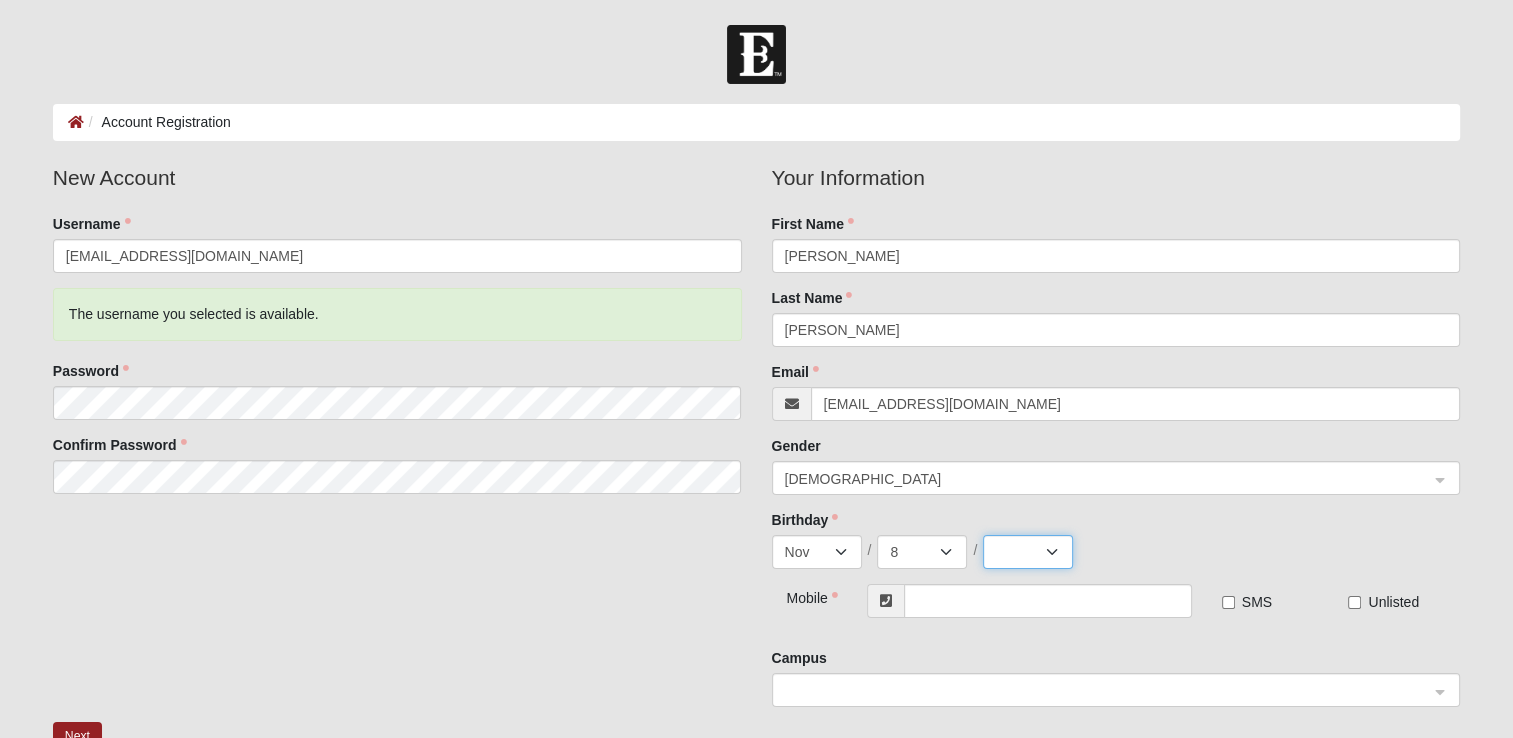 select on "1972" 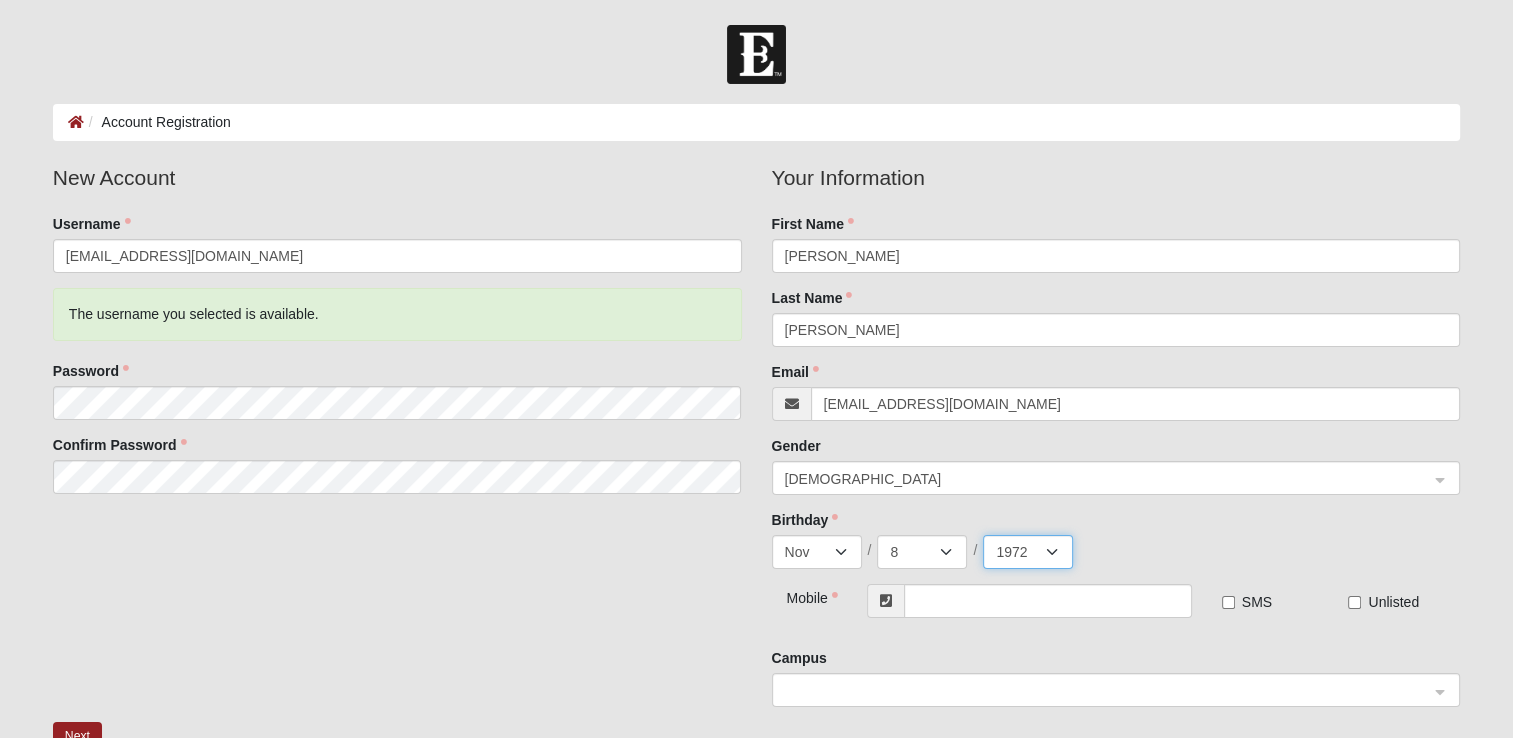 click on "2025 2024 2023 2022 2021 2020 2019 2018 2017 2016 2015 2014 2013 2012 2011 2010 2009 2008 2007 2006 2005 2004 2003 2002 2001 2000 1999 1998 1997 1996 1995 1994 1993 1992 1991 1990 1989 1988 1987 1986 1985 1984 1983 1982 1981 1980 1979 1978 1977 1976 1975 1974 1973 1972 1971 1970 1969 1968 1967 1966 1965 1964 1963 1962 1961 1960 1959 1958 1957 1956 1955 1954 1953 1952 1951 1950 1949 1948 1947 1946 1945 1944 1943 1942 1941 1940 1939 1938 1937 1936 1935 1934 1933 1932 1931 1930 1929 1928 1927 1926 1925 1924 1923 1922 1921 1920 1919 1918 1917 1916 1915 1914 1913 1912 1911 1910 1909 1908 1907 1906 1905 1904 1903 1902 1901 1900" at bounding box center [1028, 552] 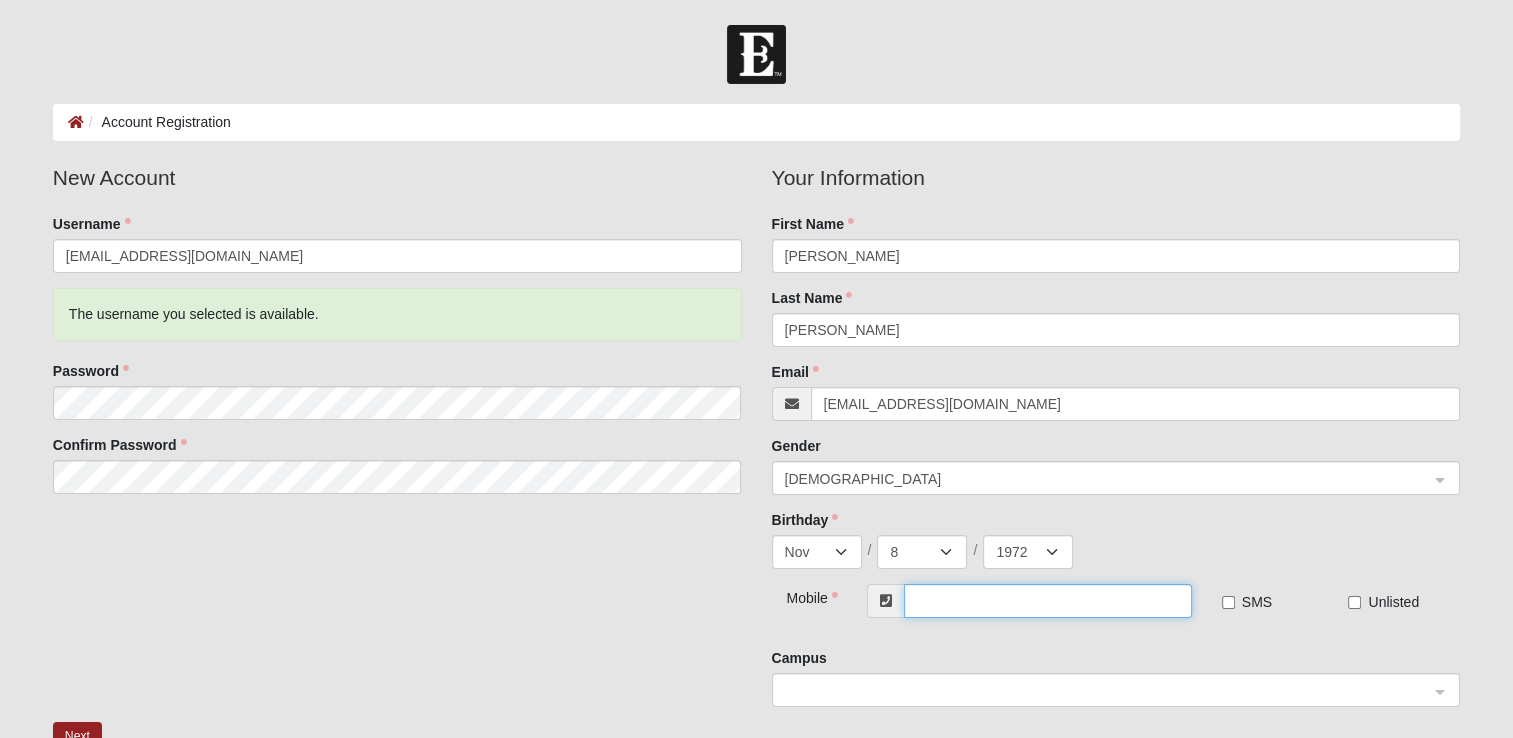click at bounding box center [1048, 601] 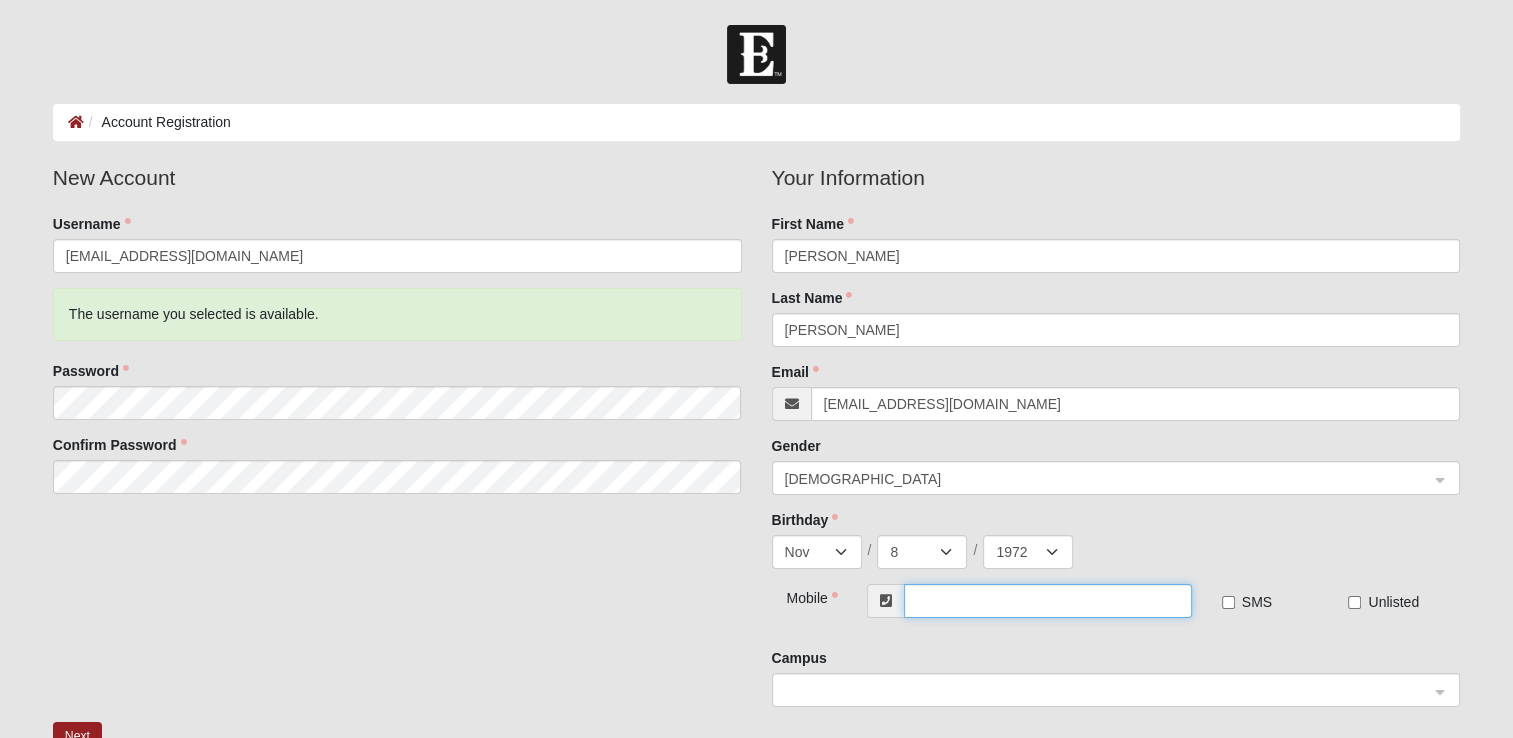 type on "[PHONE_NUMBER]" 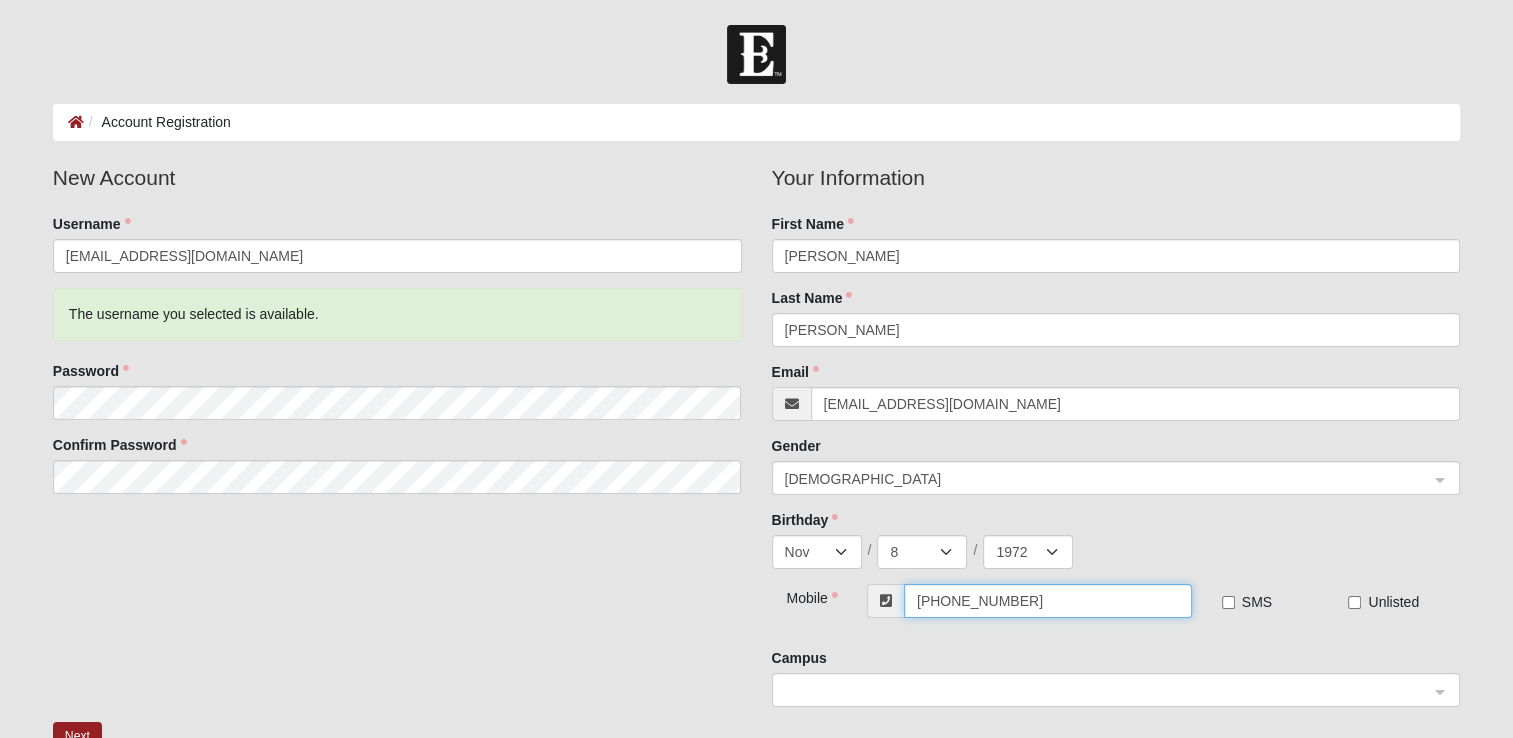 click 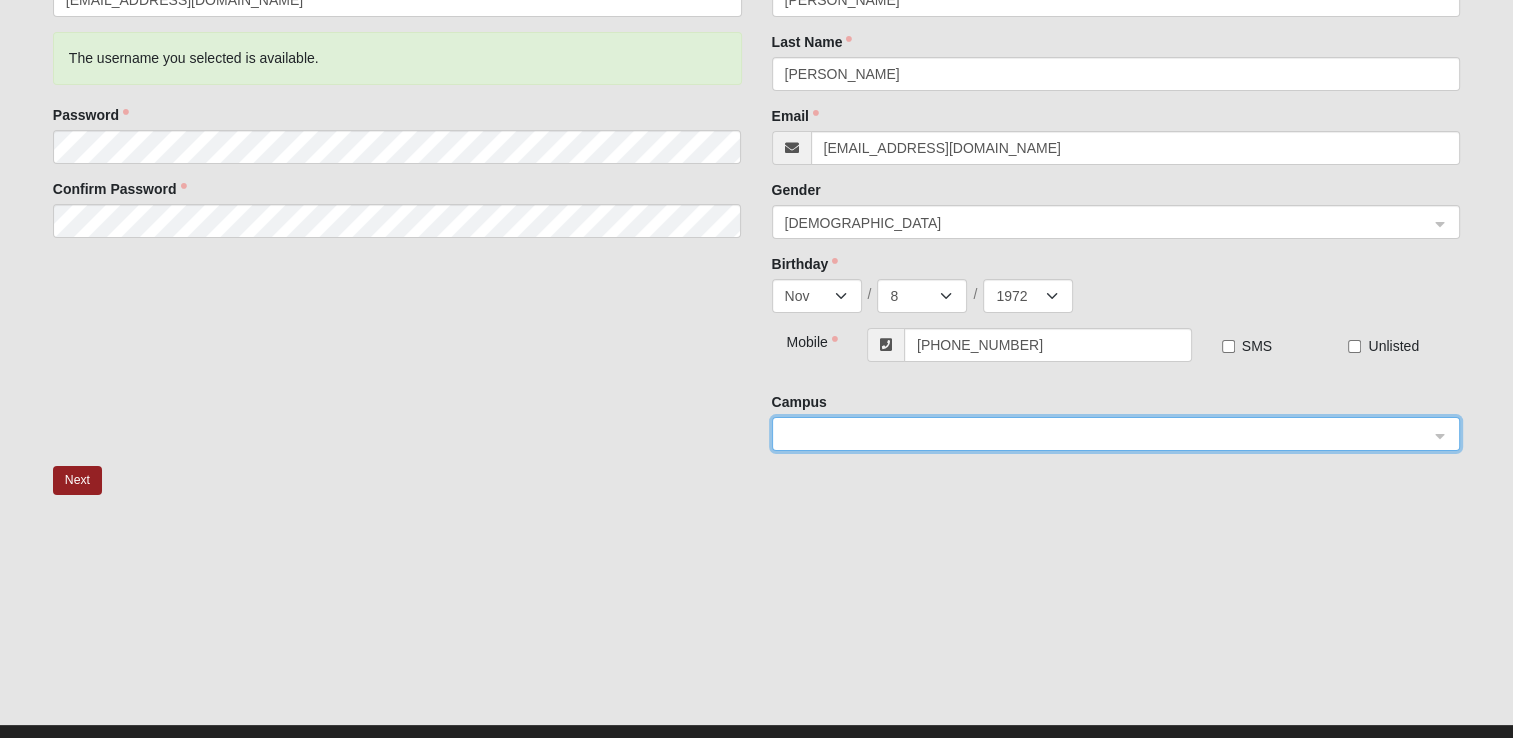 scroll, scrollTop: 270, scrollLeft: 0, axis: vertical 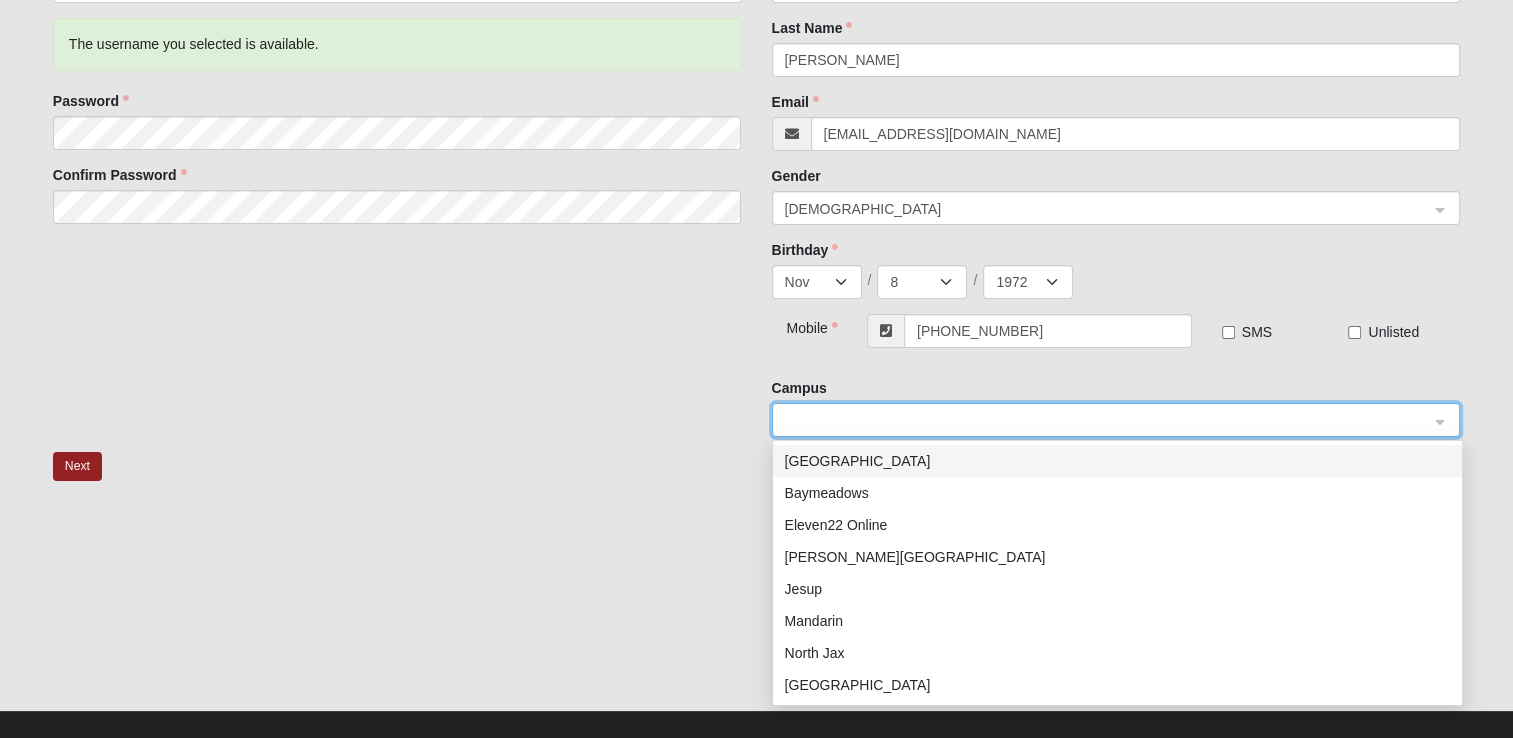 click 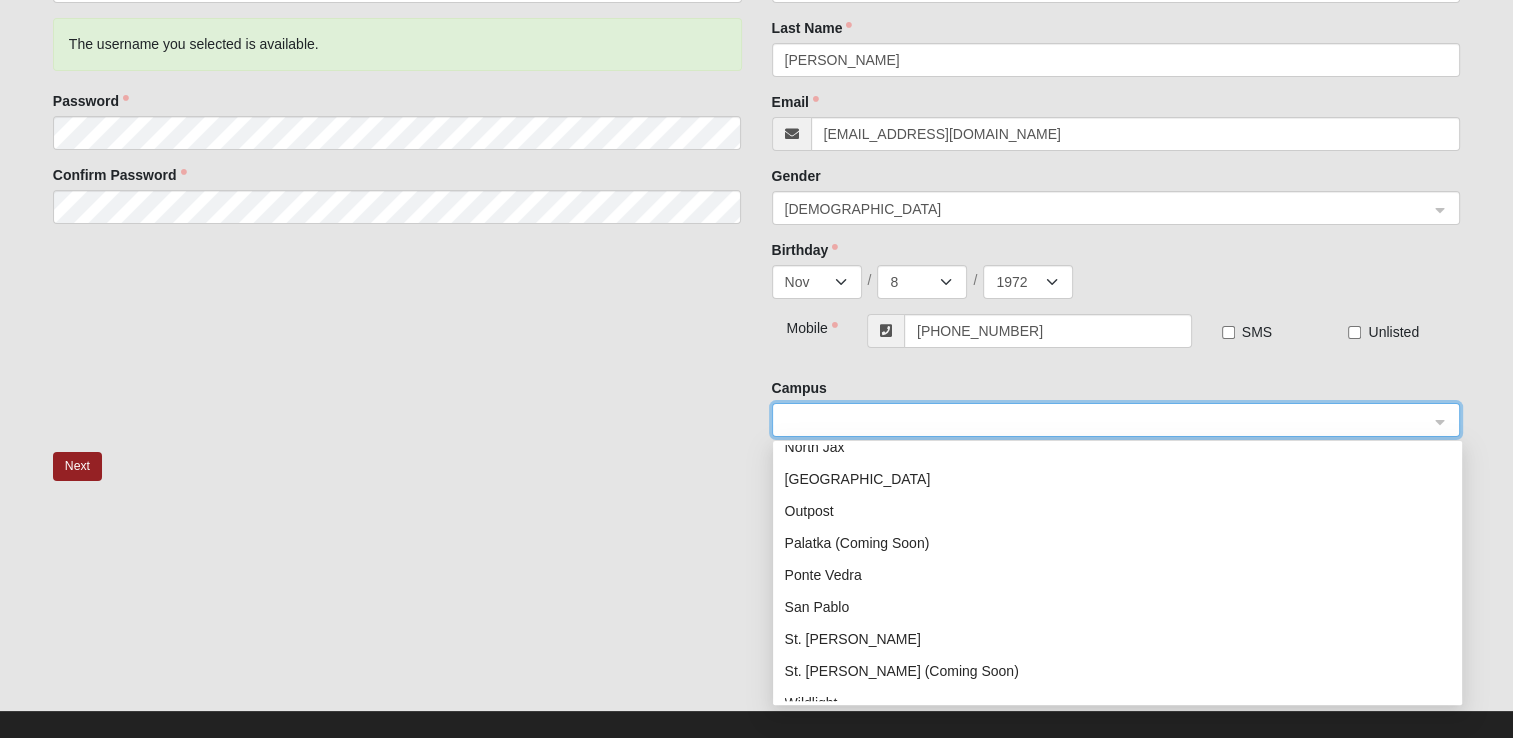scroll, scrollTop: 204, scrollLeft: 0, axis: vertical 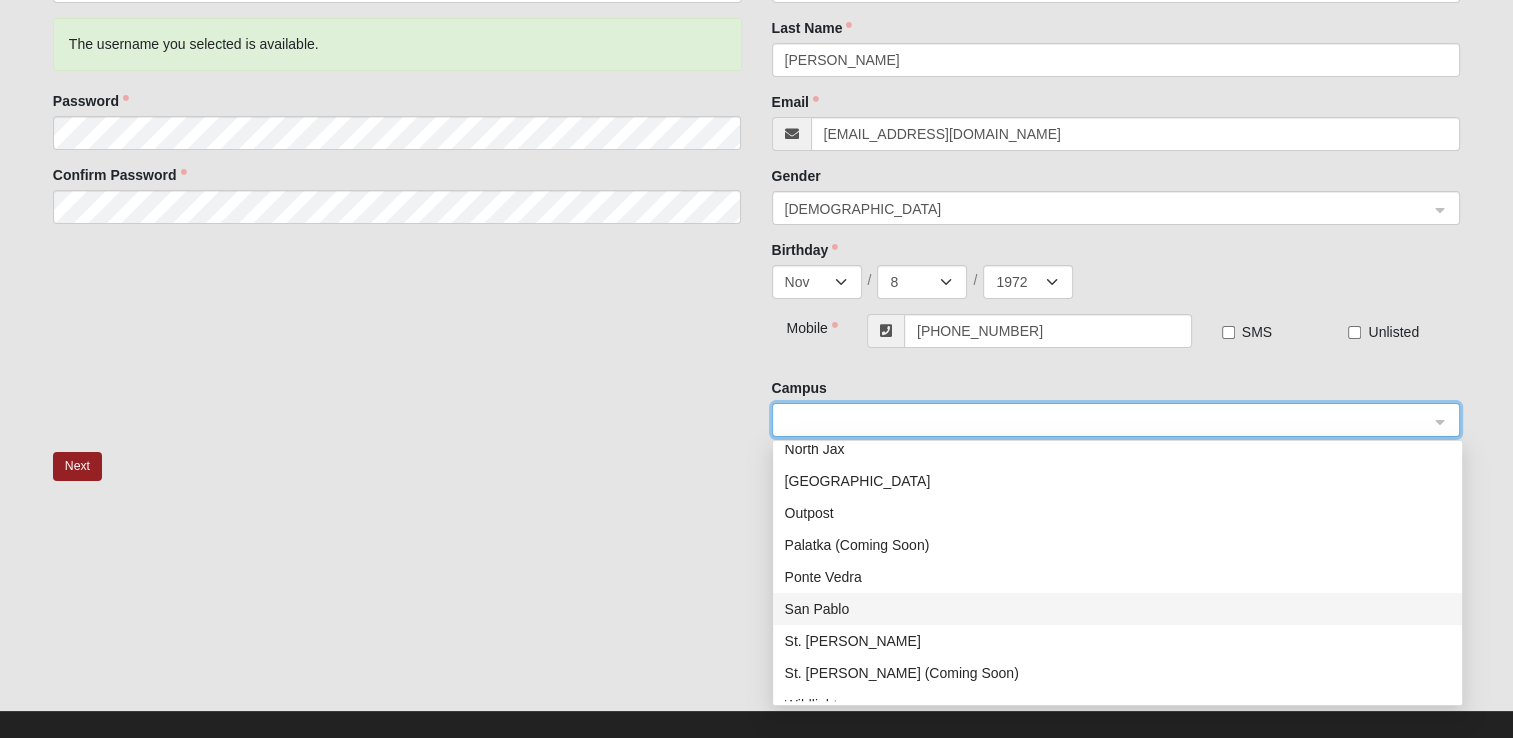 click on "San Pablo" at bounding box center [1117, 609] 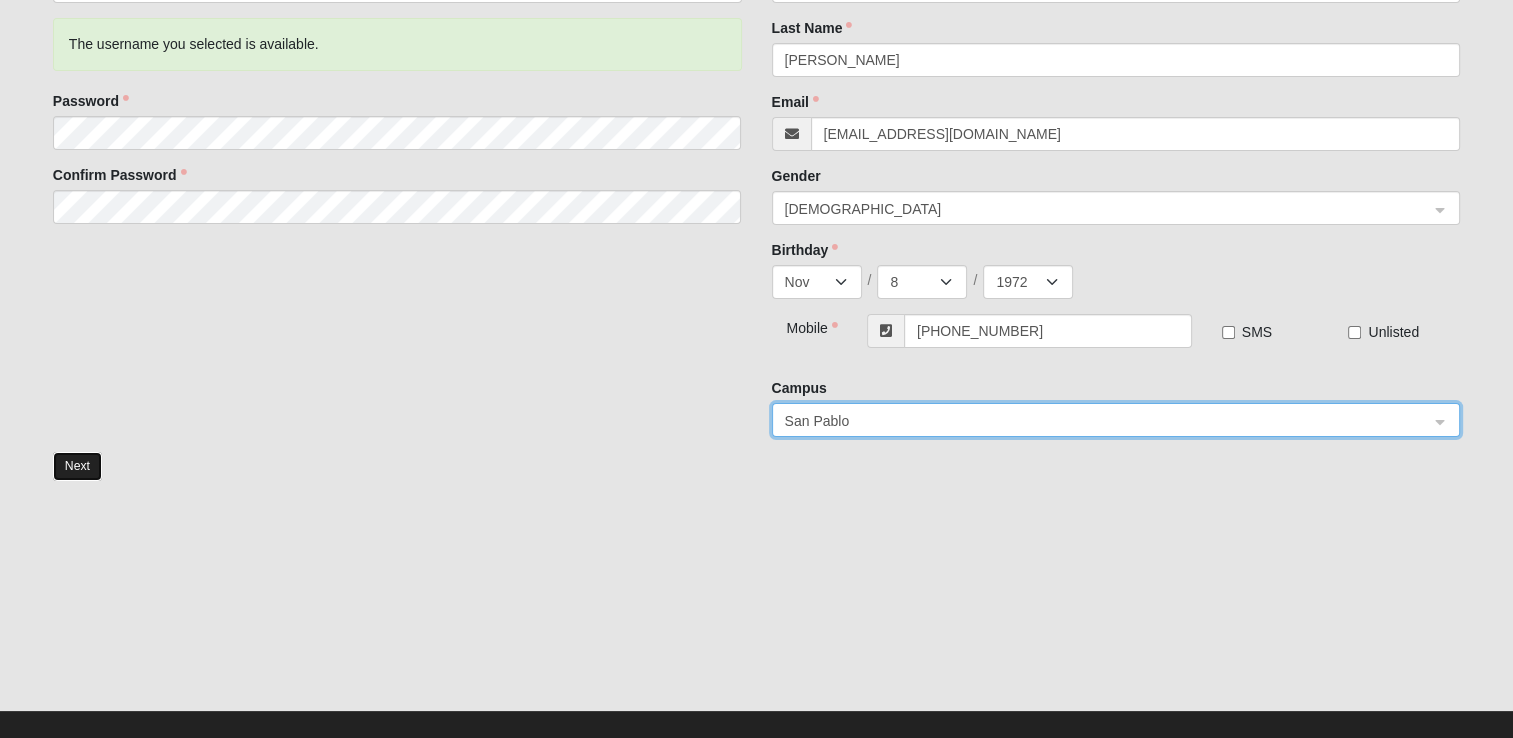 click on "Next" at bounding box center (77, 466) 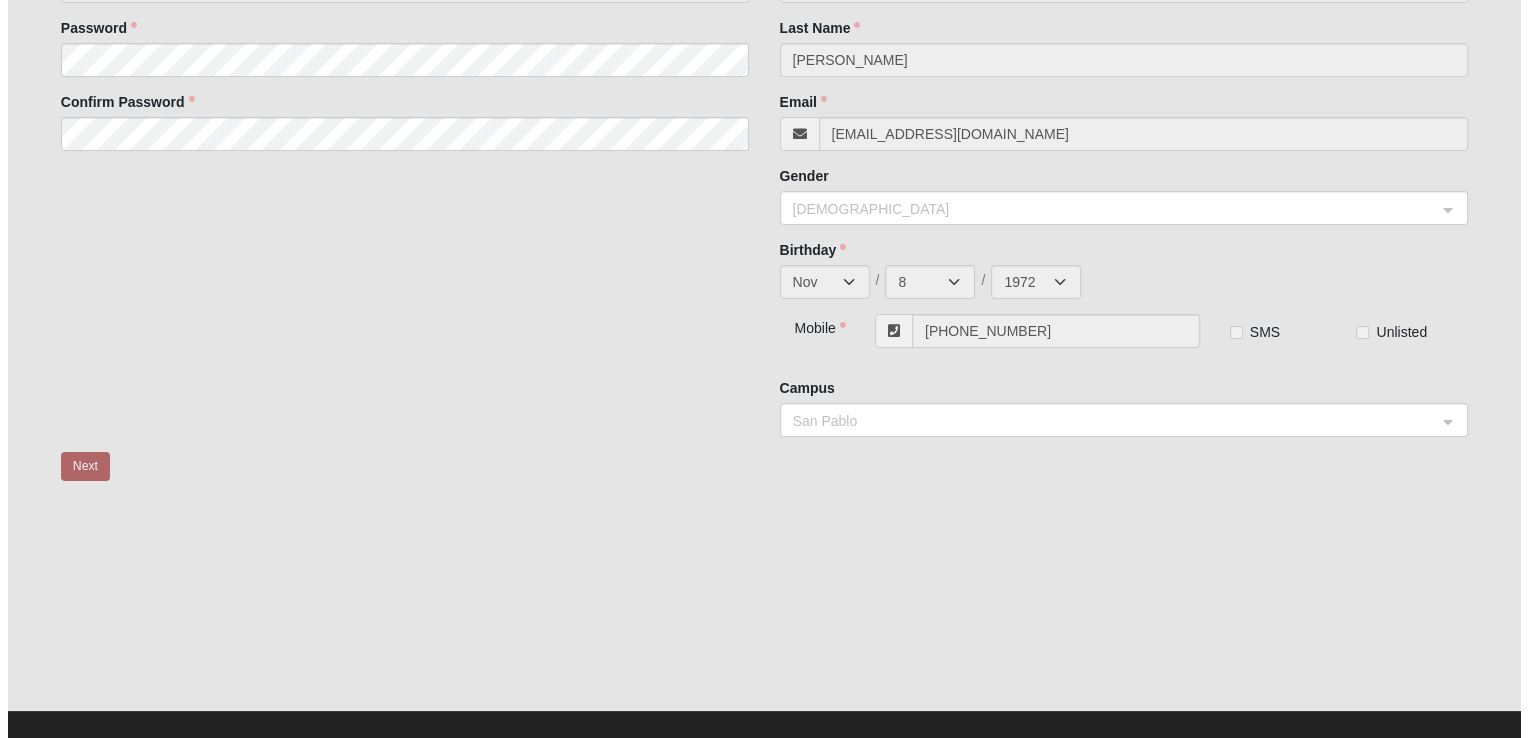 scroll, scrollTop: 0, scrollLeft: 0, axis: both 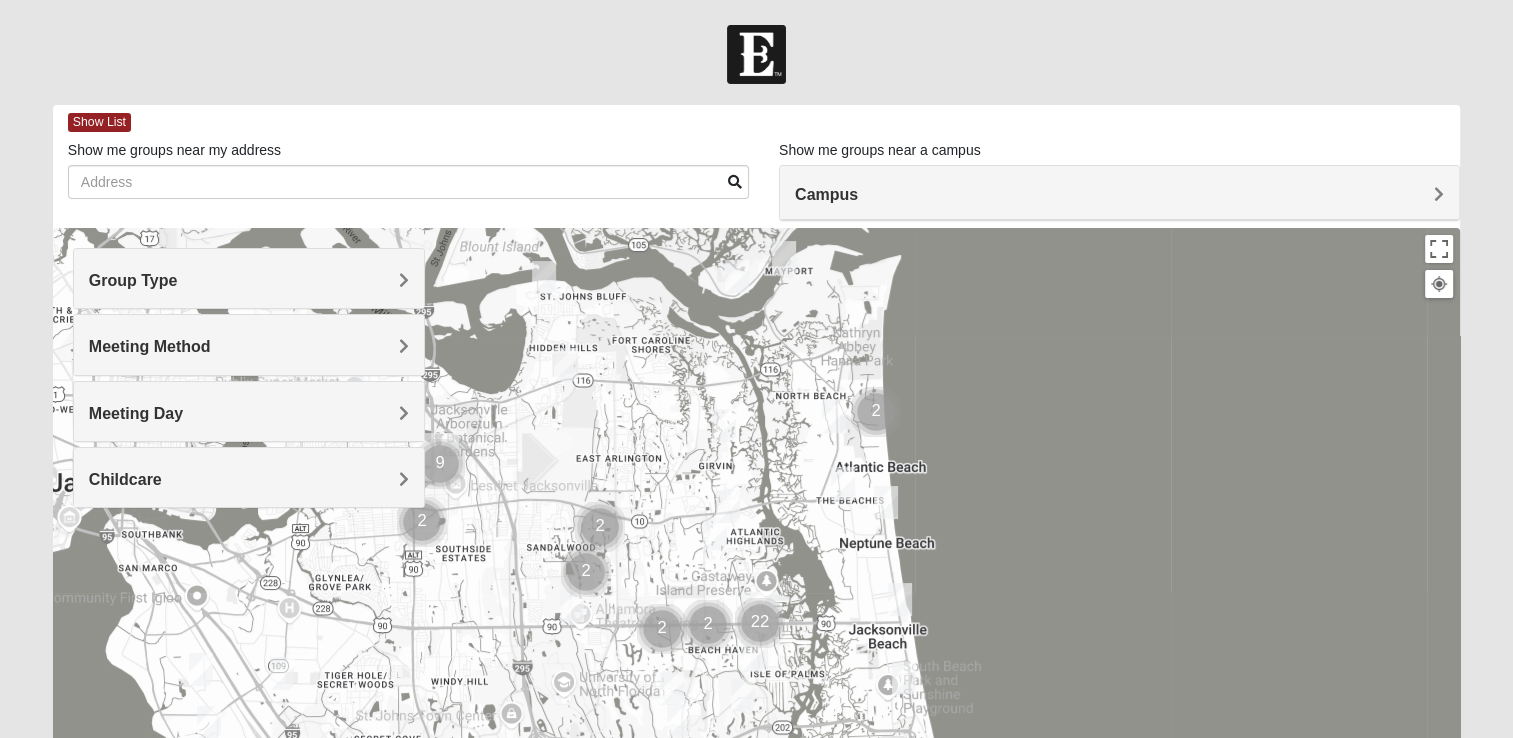click on "Group Type" at bounding box center [133, 280] 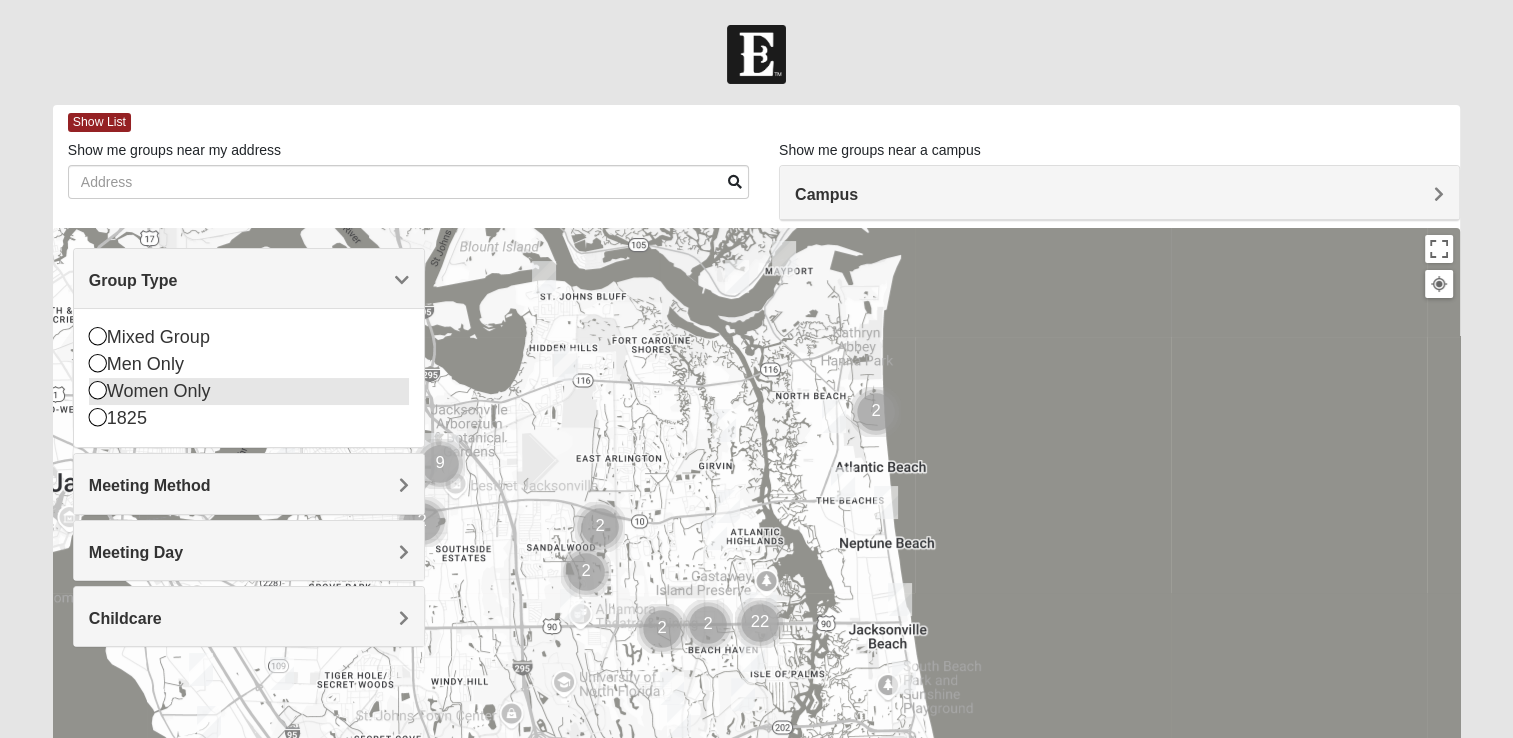 click at bounding box center (98, 390) 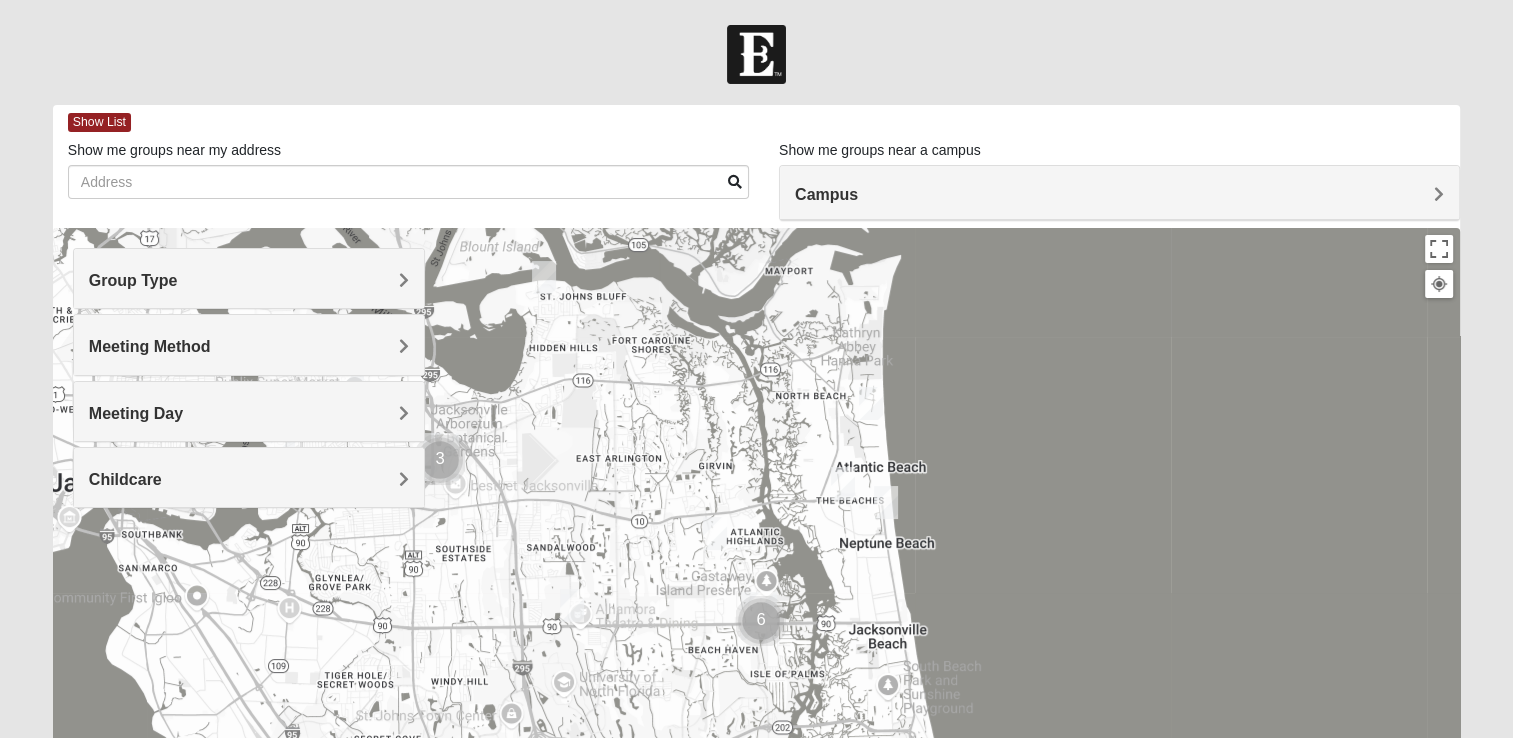 click on "Meeting Method" at bounding box center [150, 346] 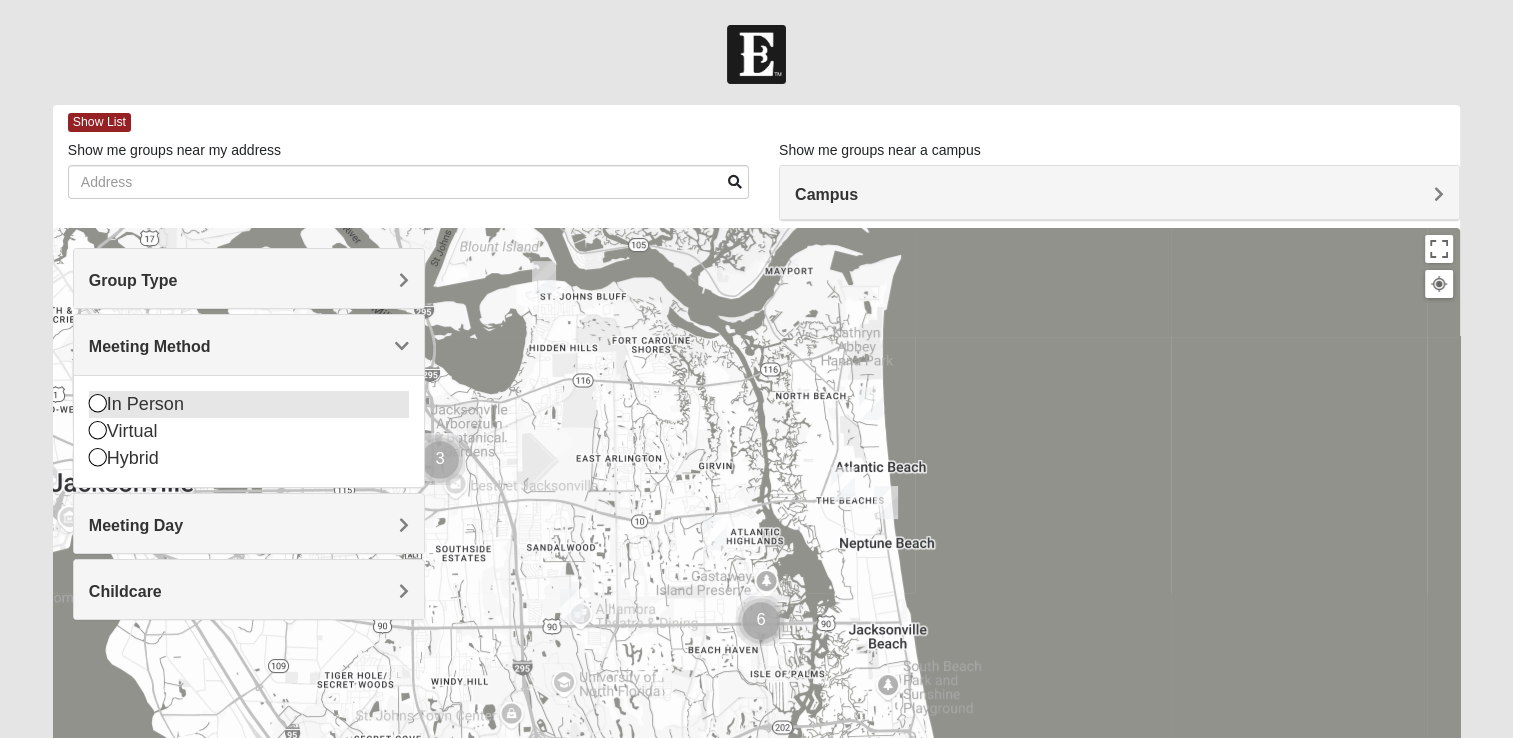 click at bounding box center (98, 403) 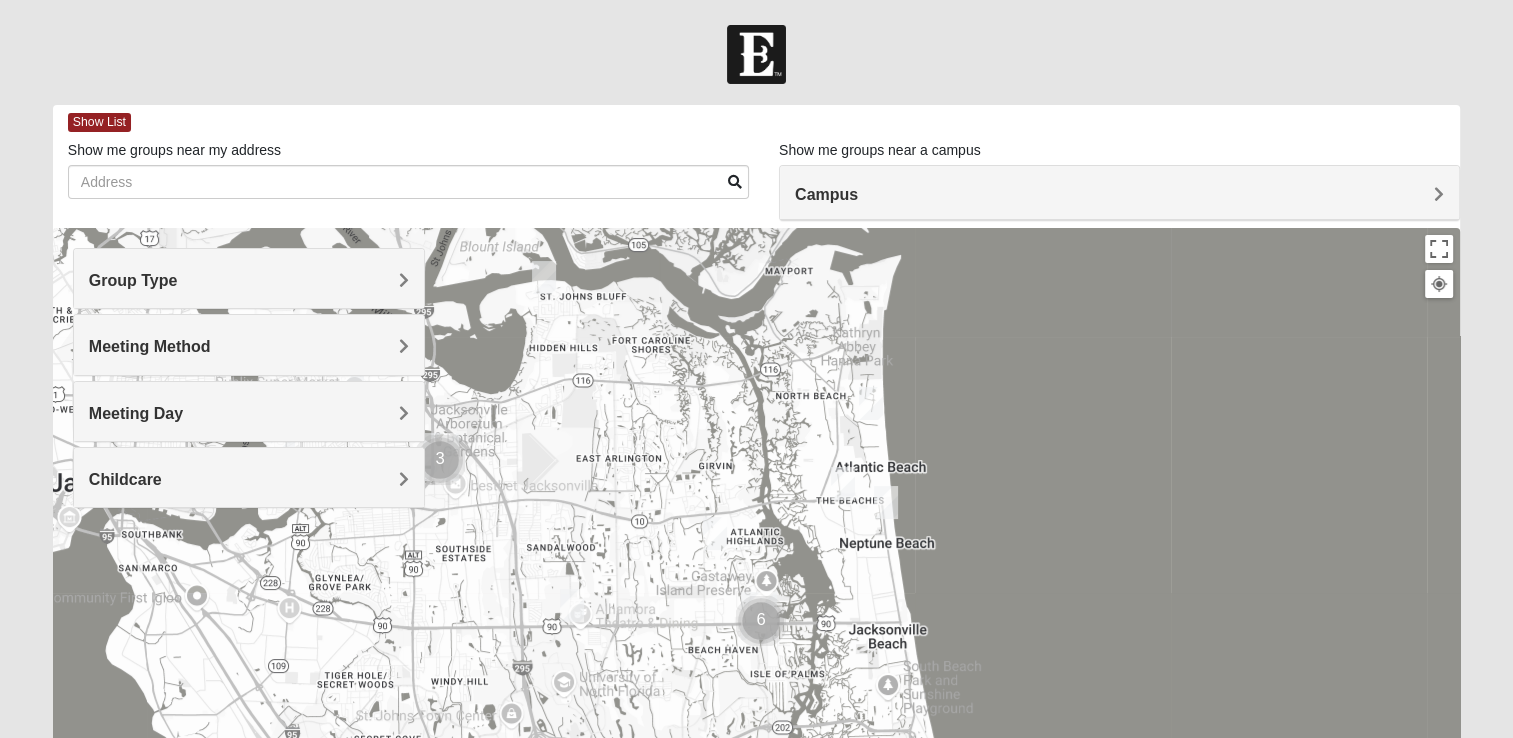 click on "Meeting Day" at bounding box center [136, 413] 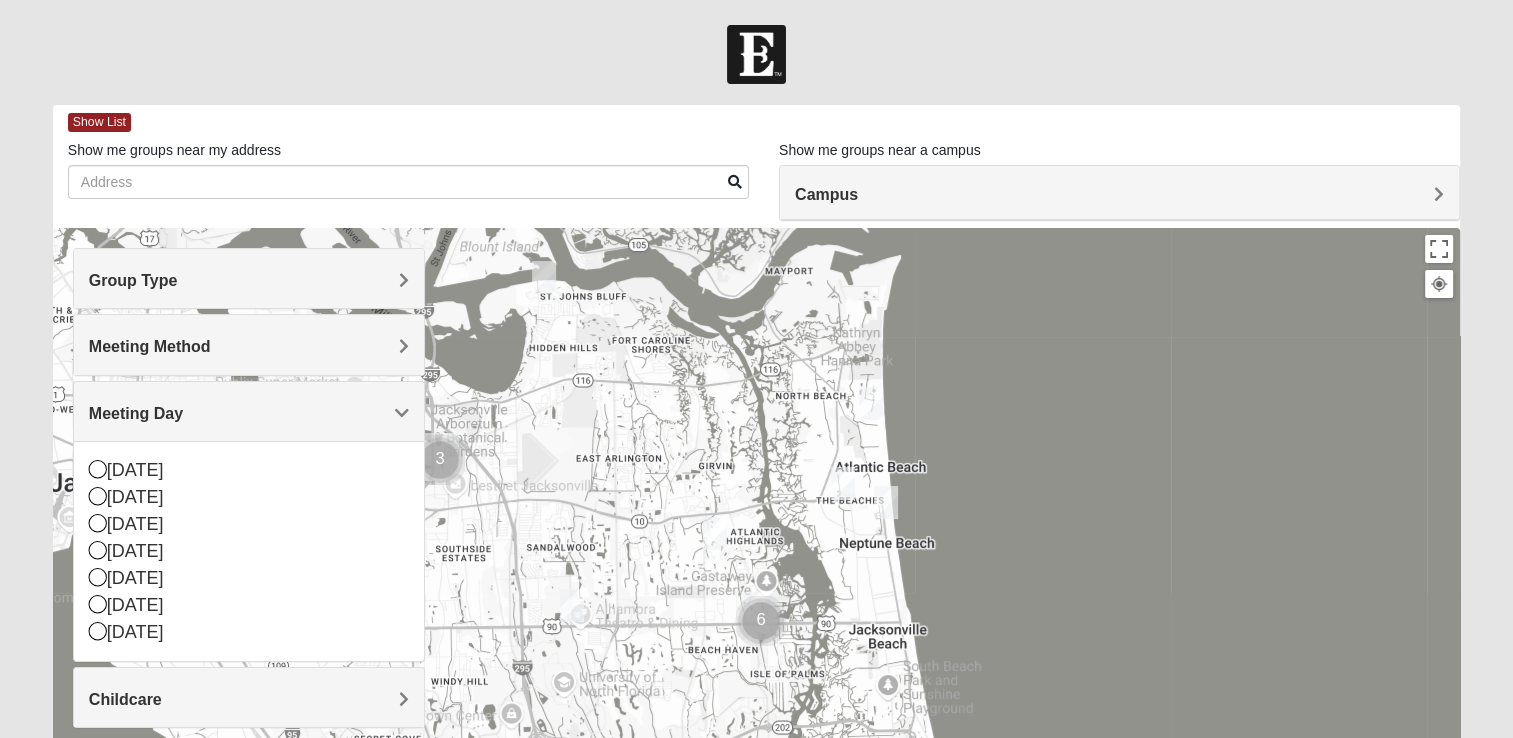 click on "Meeting Day" at bounding box center (136, 413) 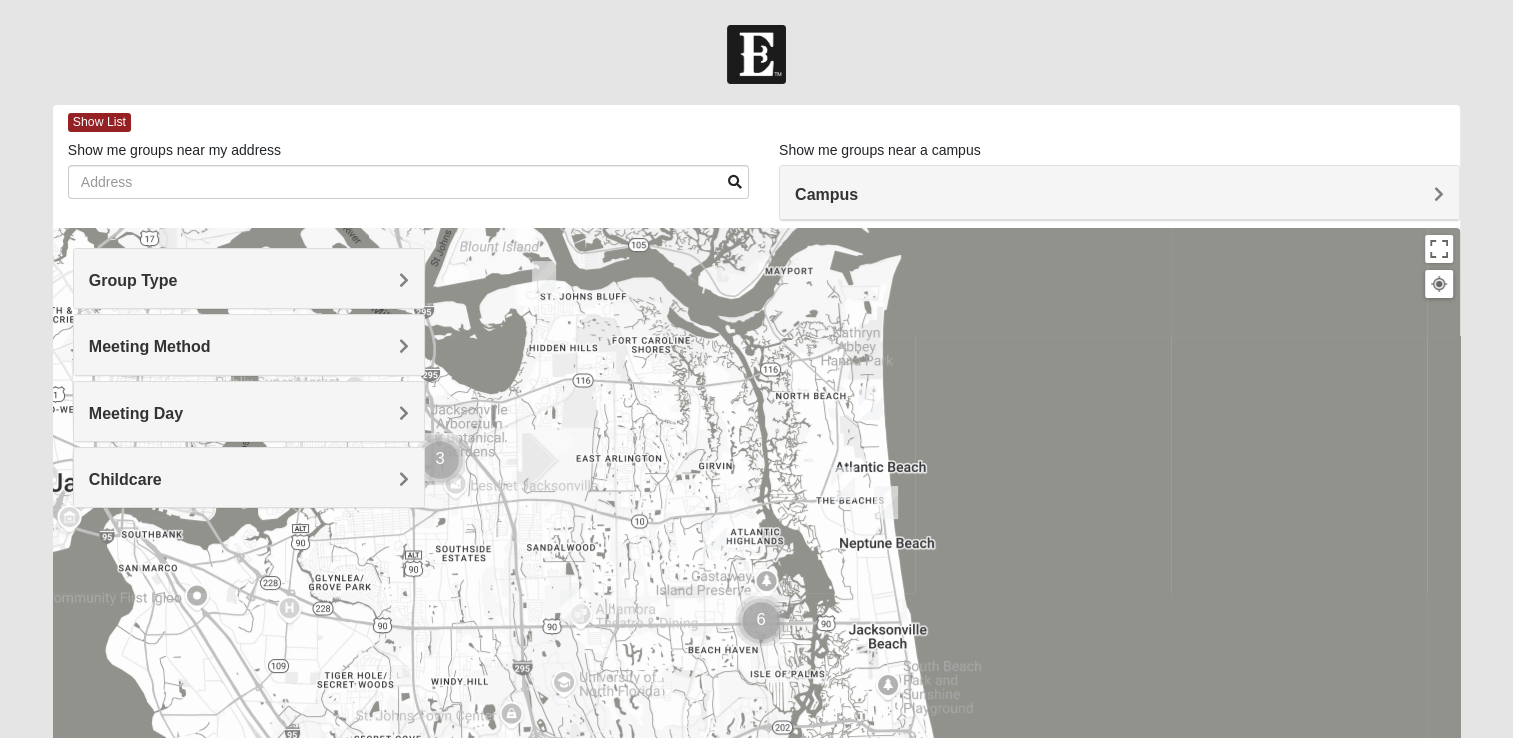 click on "Childcare" at bounding box center (125, 479) 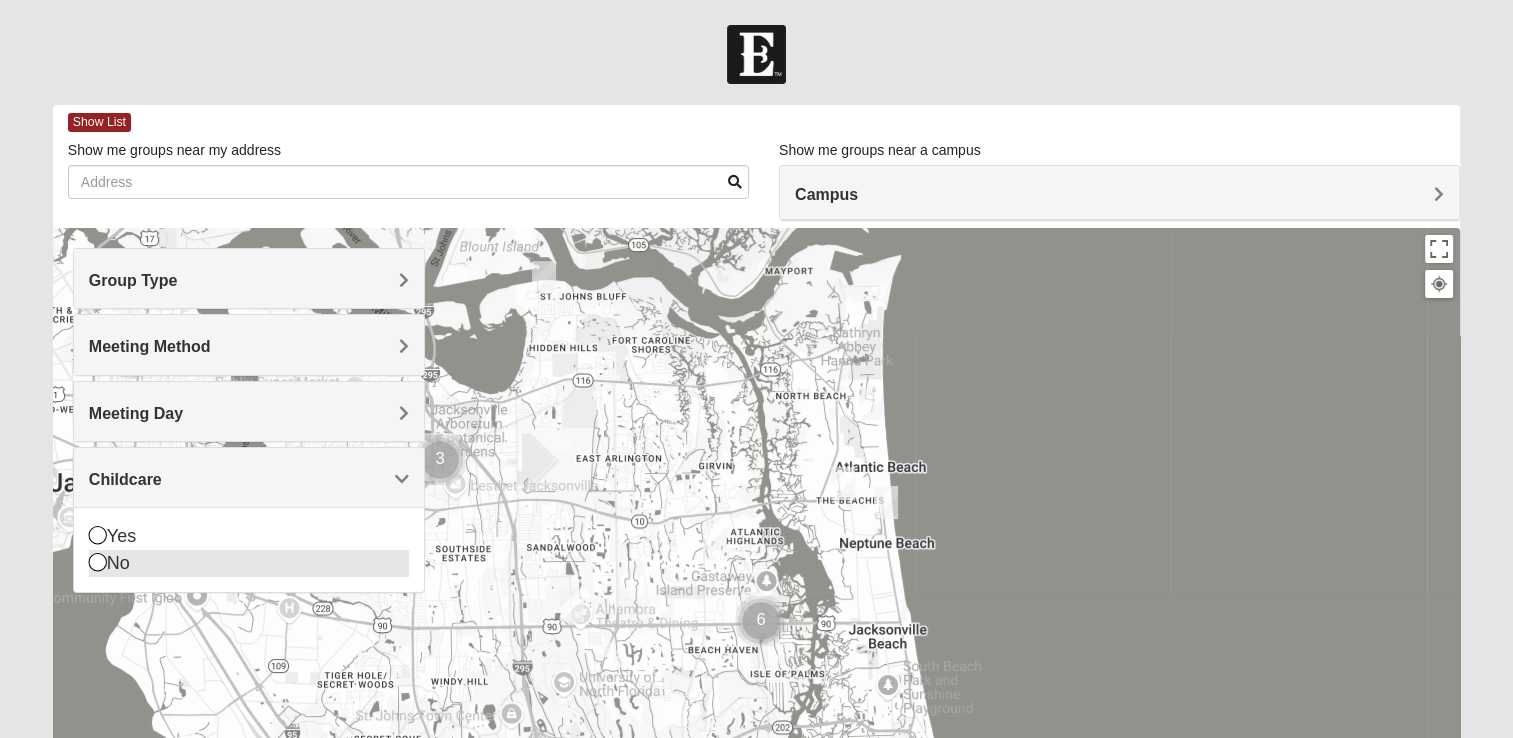 click at bounding box center [98, 562] 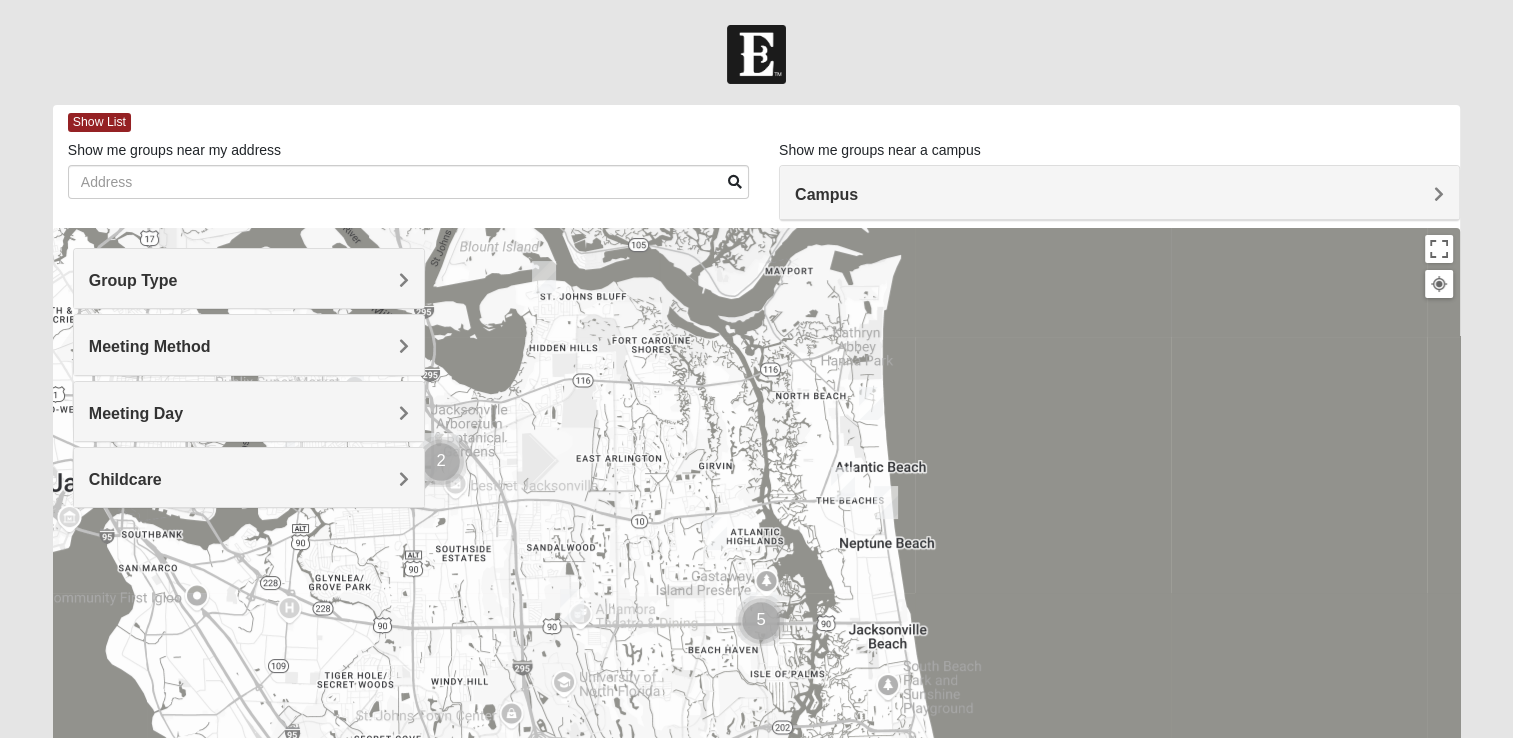 click on "Campus" at bounding box center [826, 194] 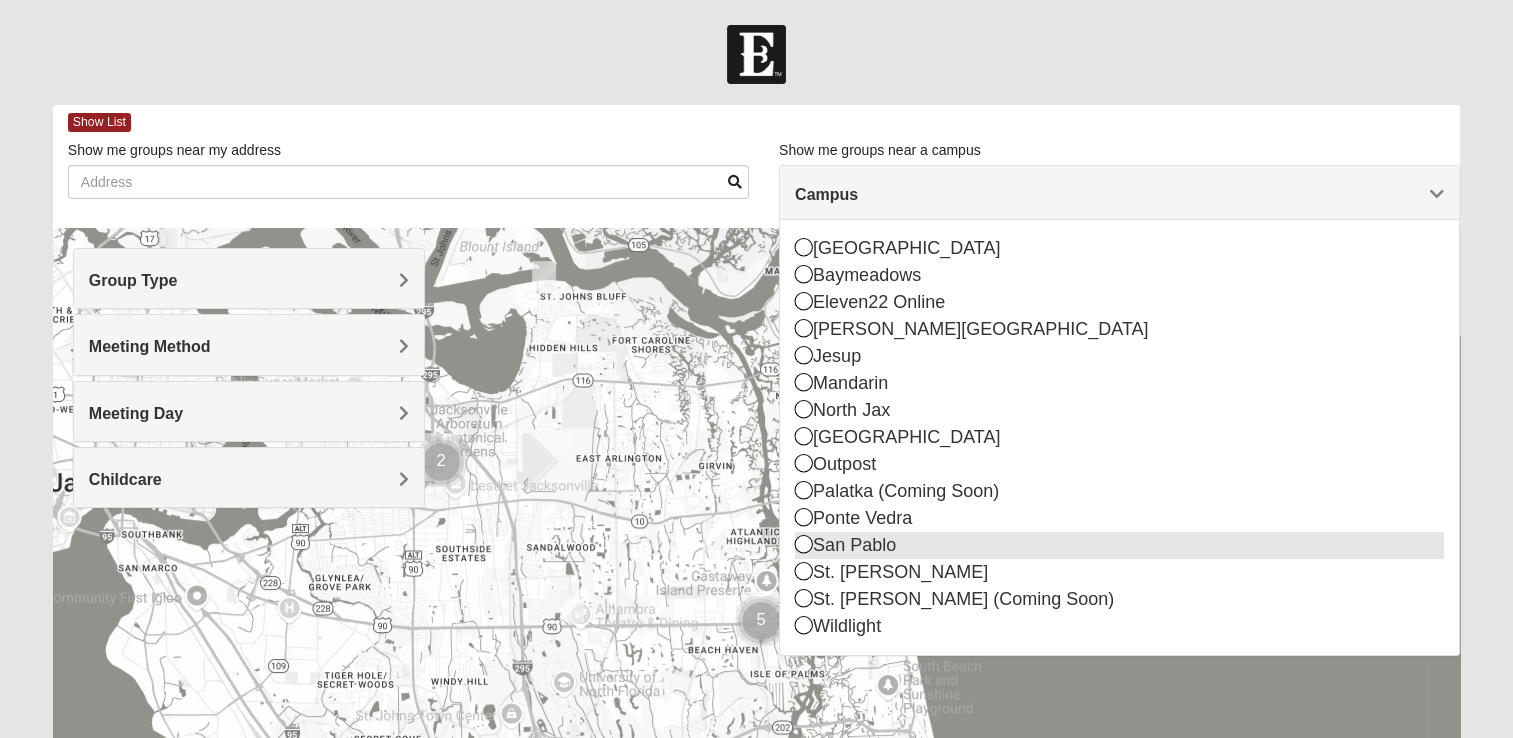click on "San Pablo" at bounding box center [1119, 545] 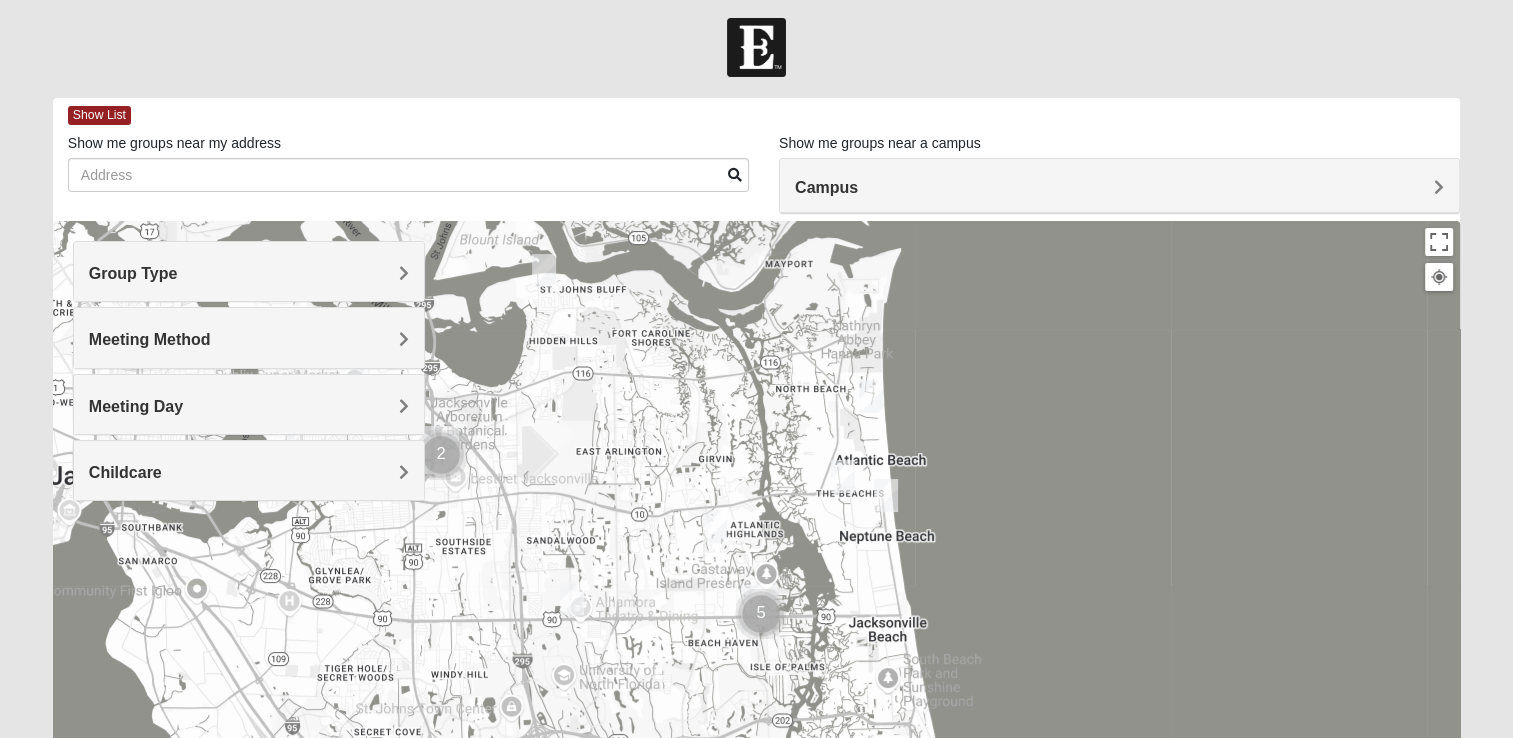 scroll, scrollTop: 8, scrollLeft: 0, axis: vertical 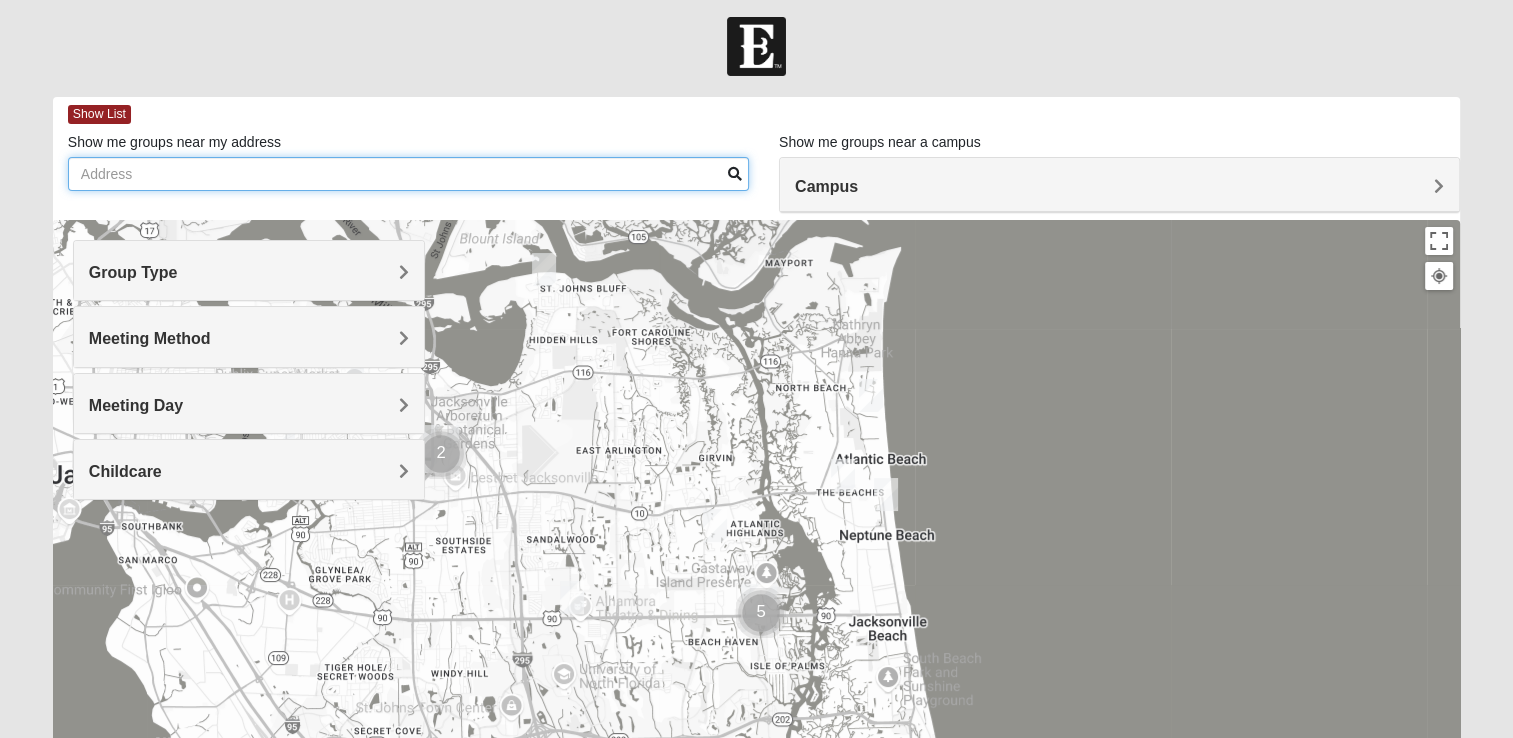click on "Show me groups near my address" at bounding box center [408, 174] 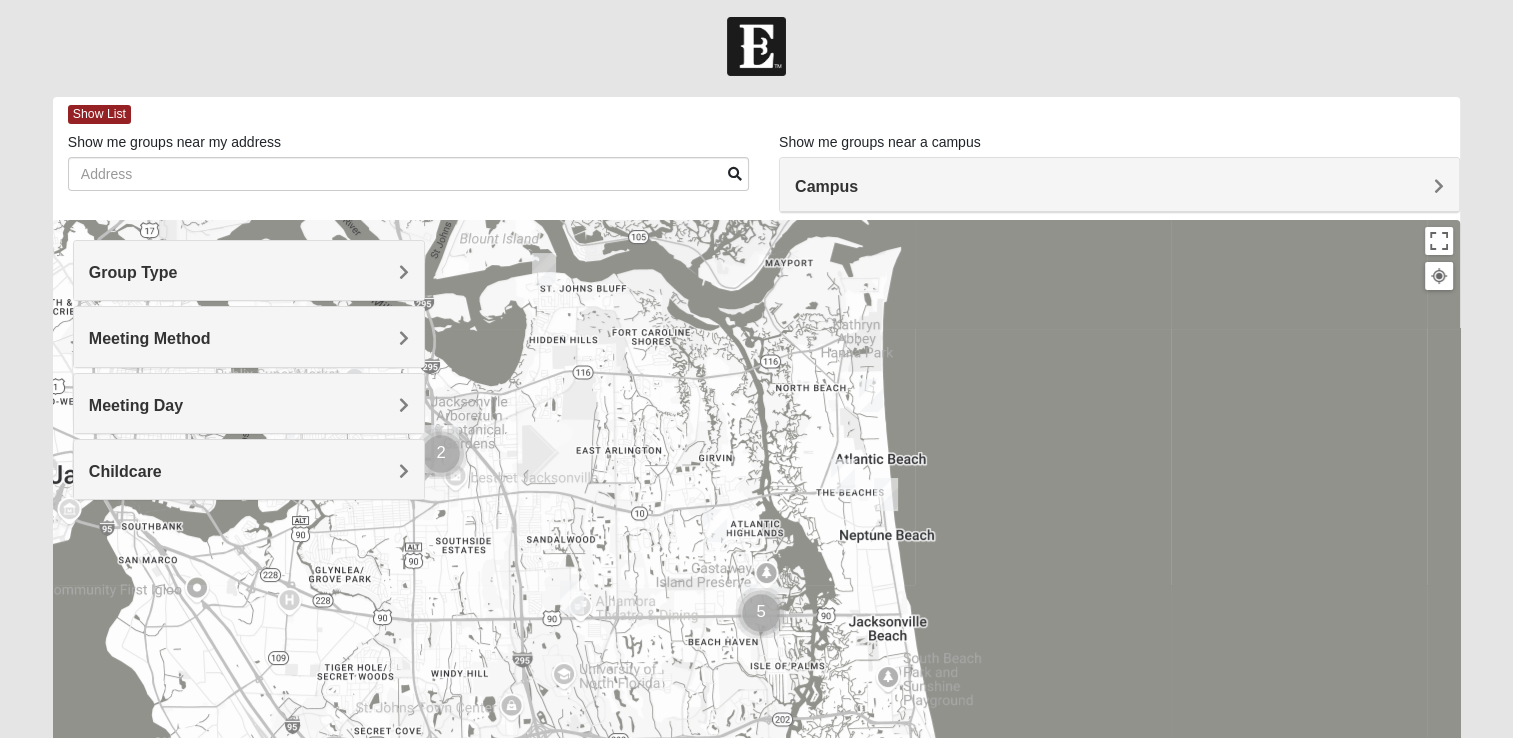 click at bounding box center [761, 613] 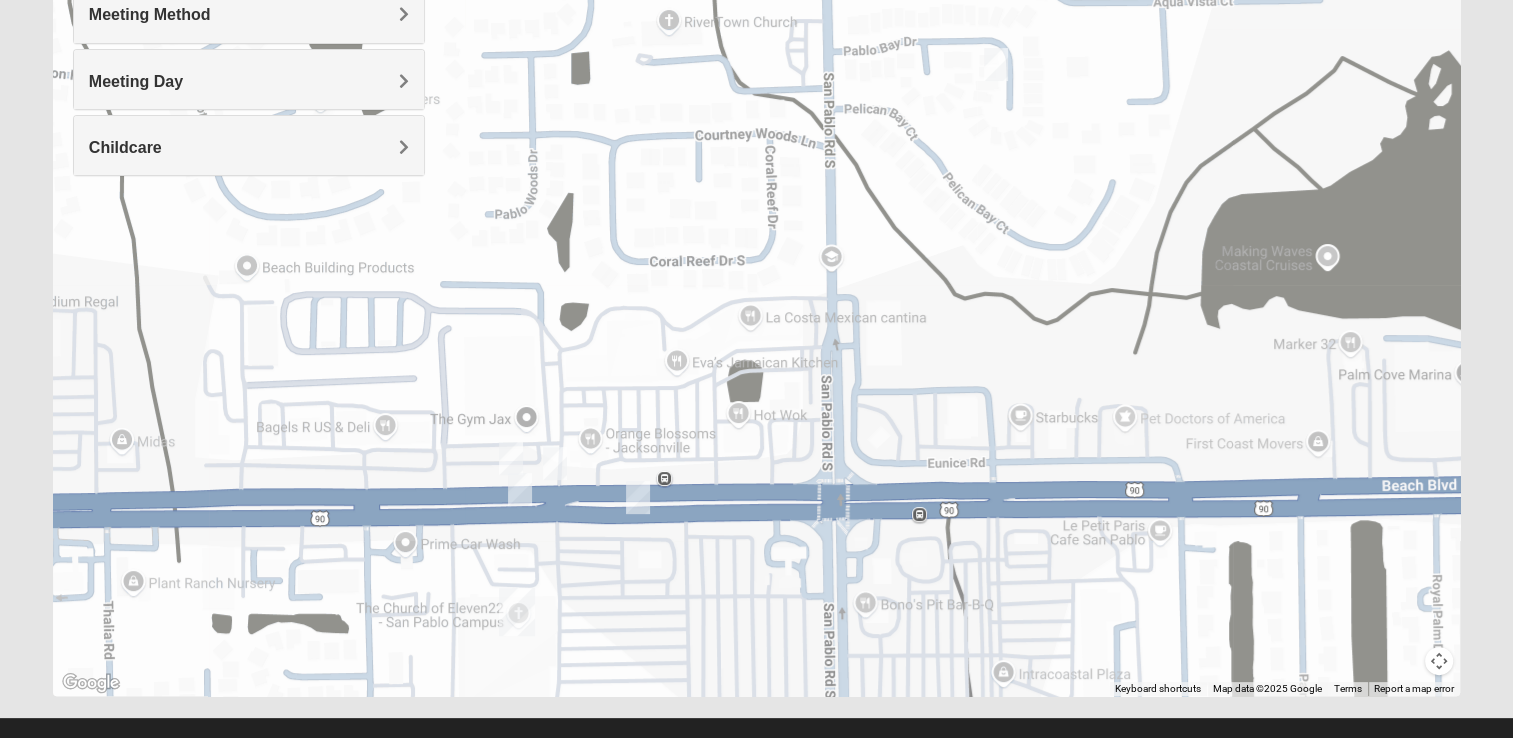 scroll, scrollTop: 362, scrollLeft: 0, axis: vertical 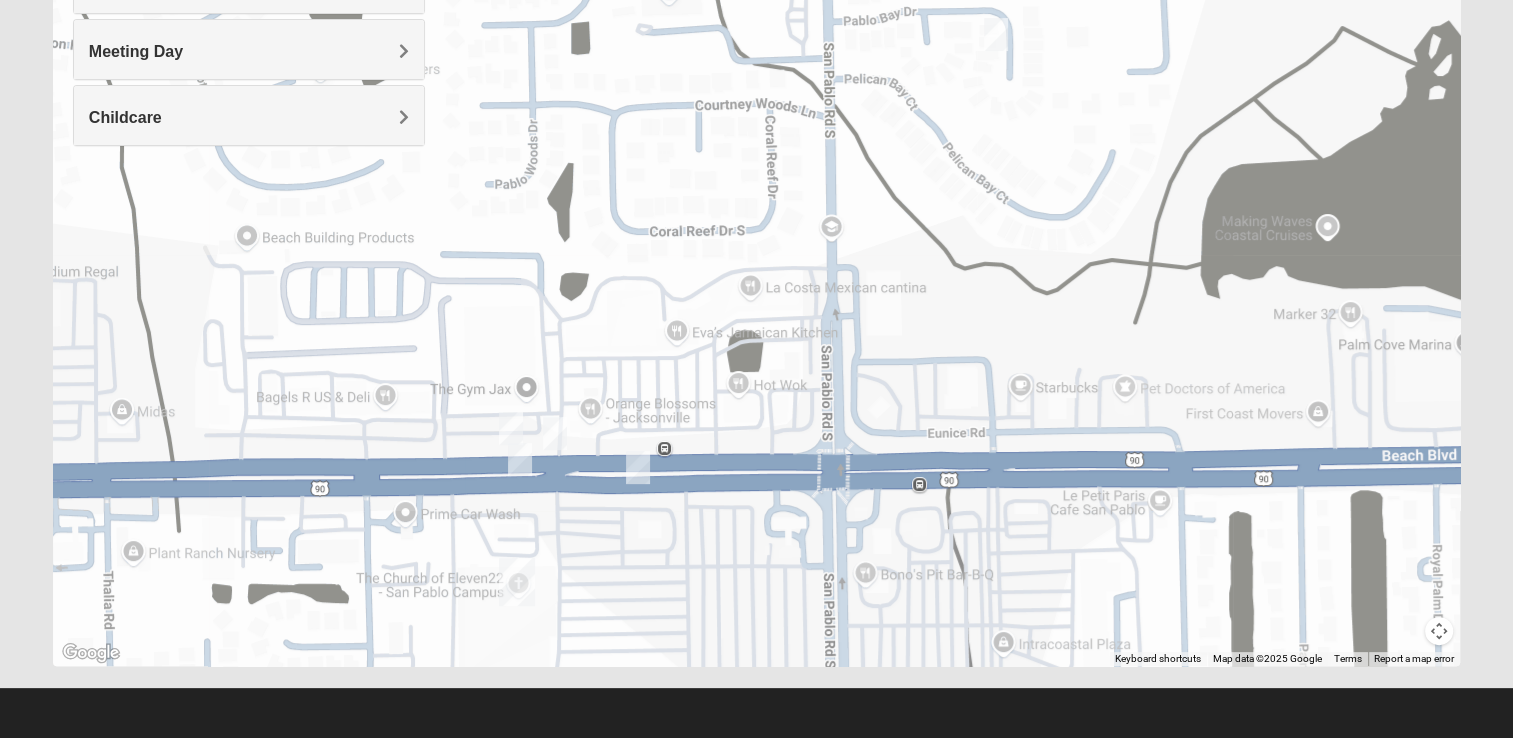 click at bounding box center [638, 467] 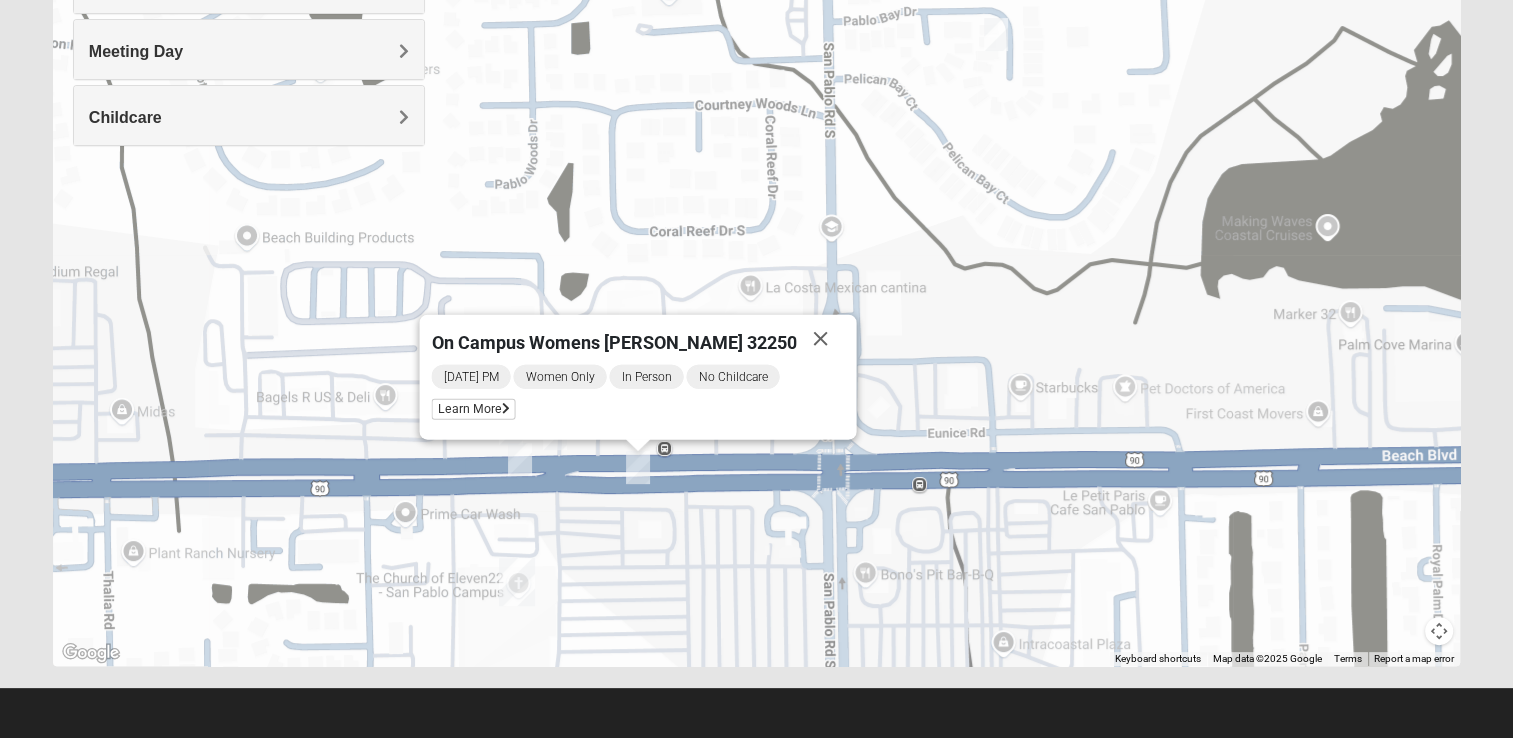 click at bounding box center (520, 459) 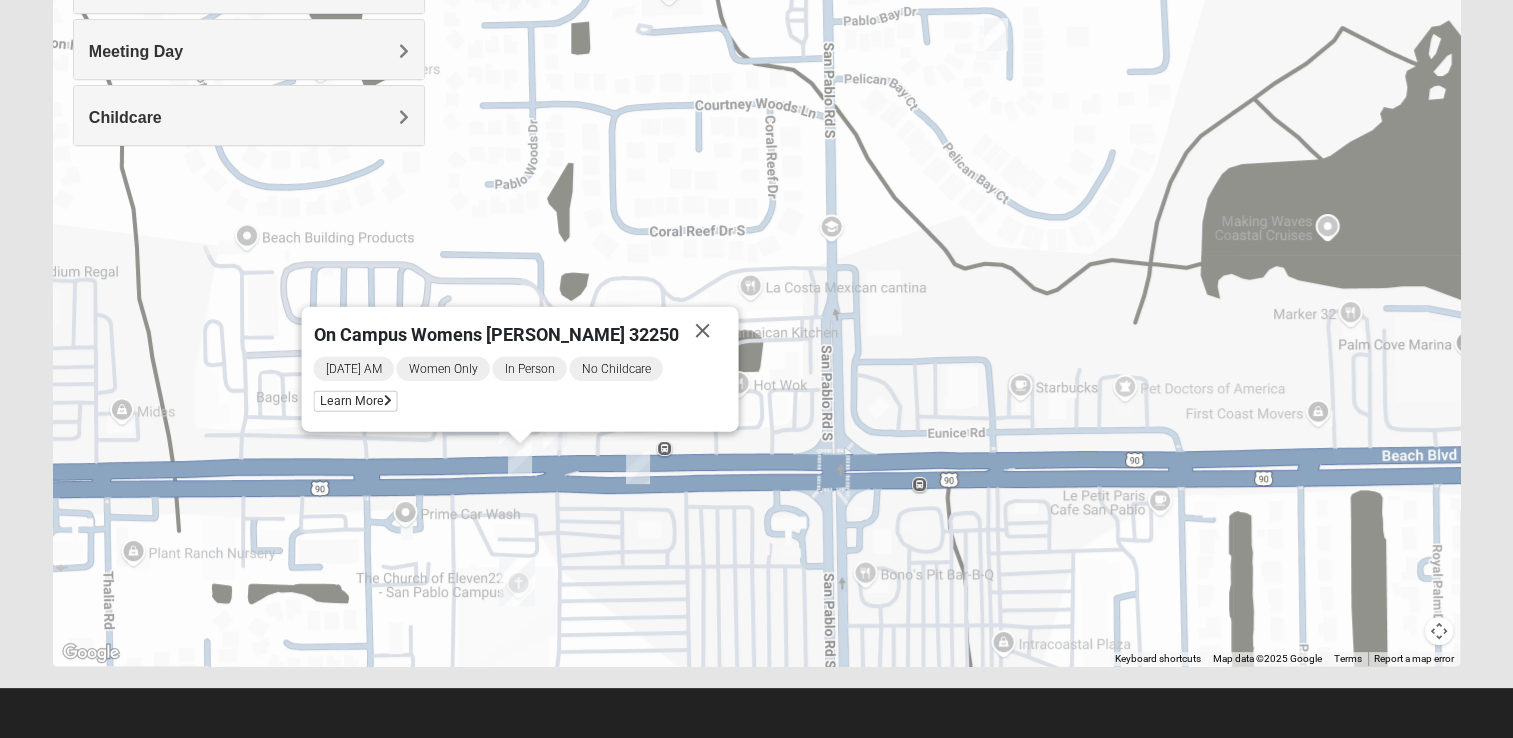 click at bounding box center [555, 433] 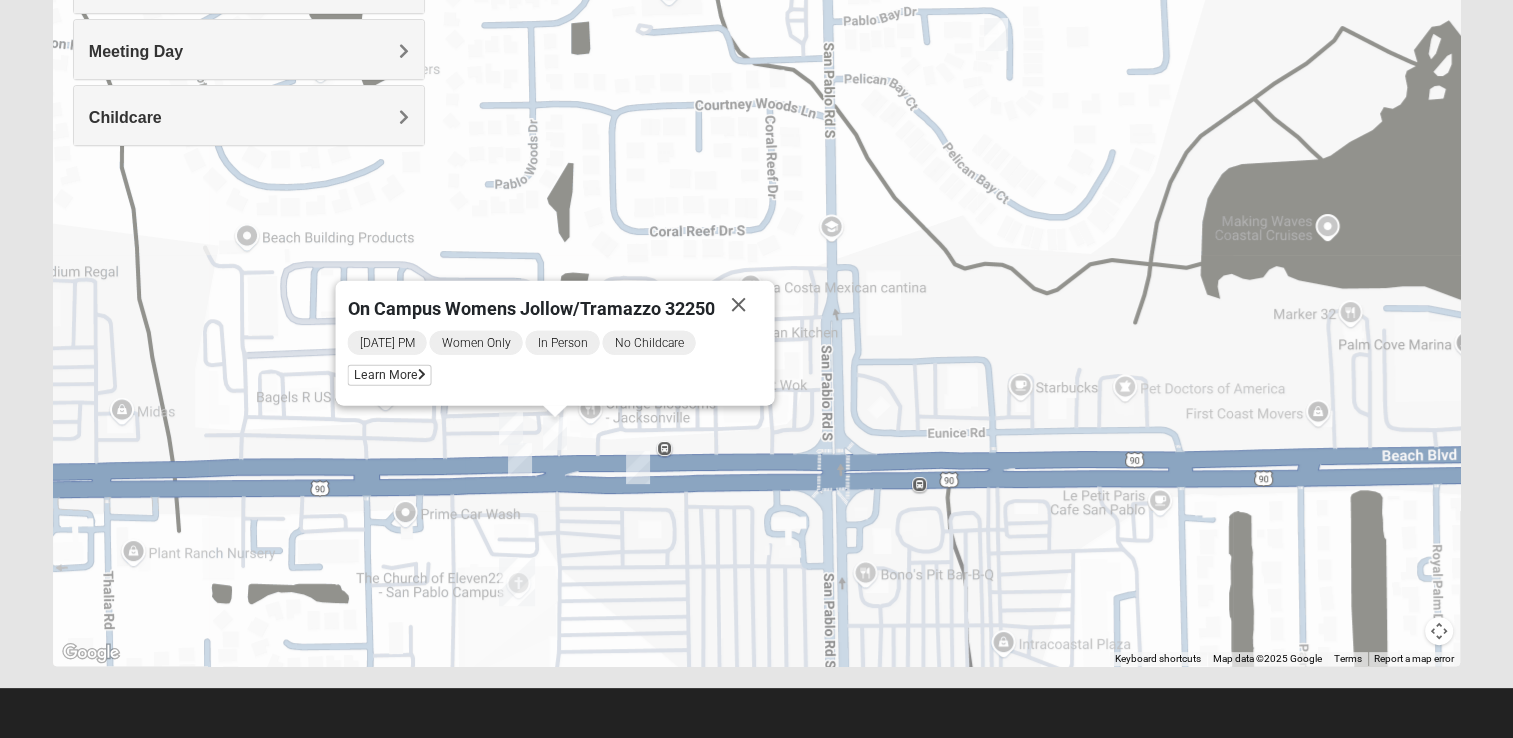 click at bounding box center (511, 428) 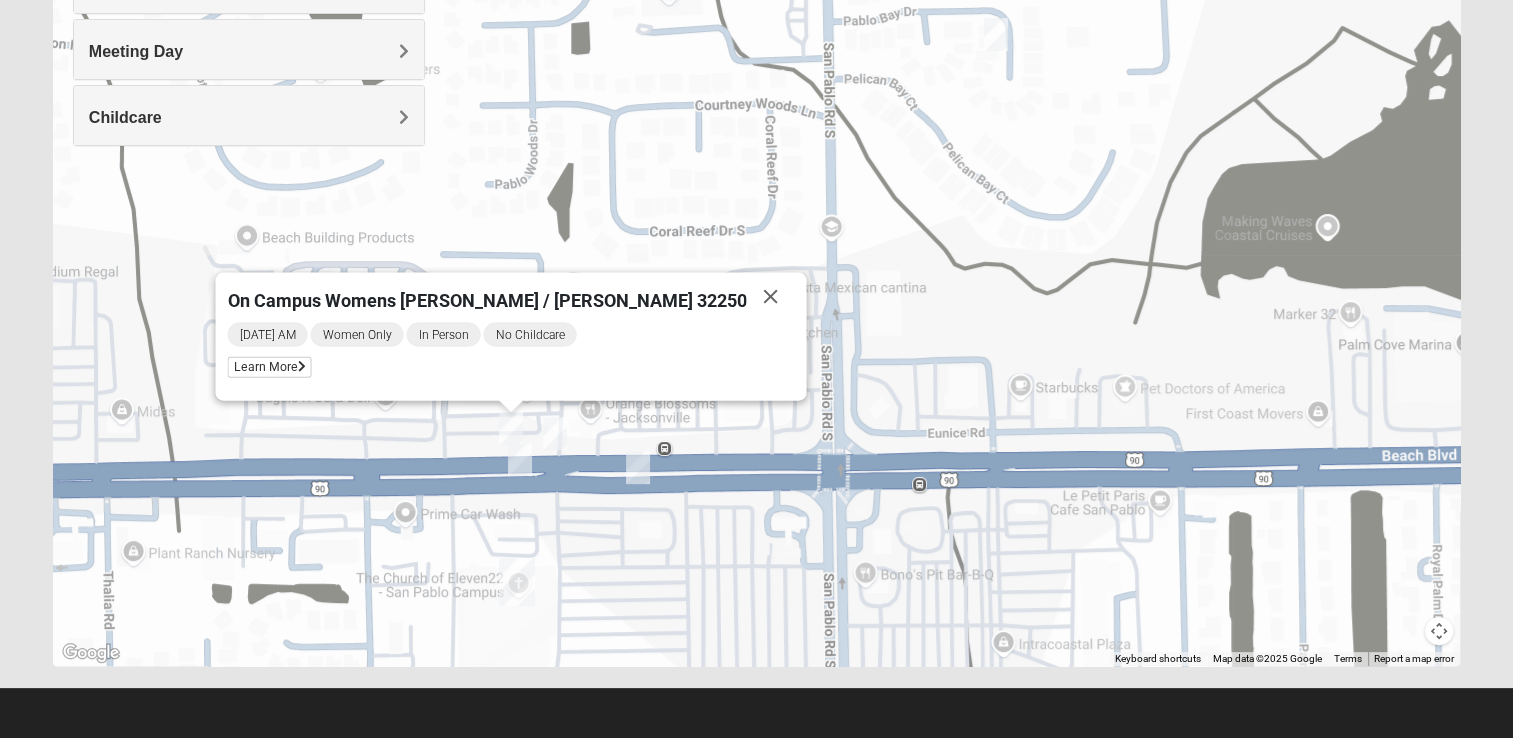 click at bounding box center (520, 459) 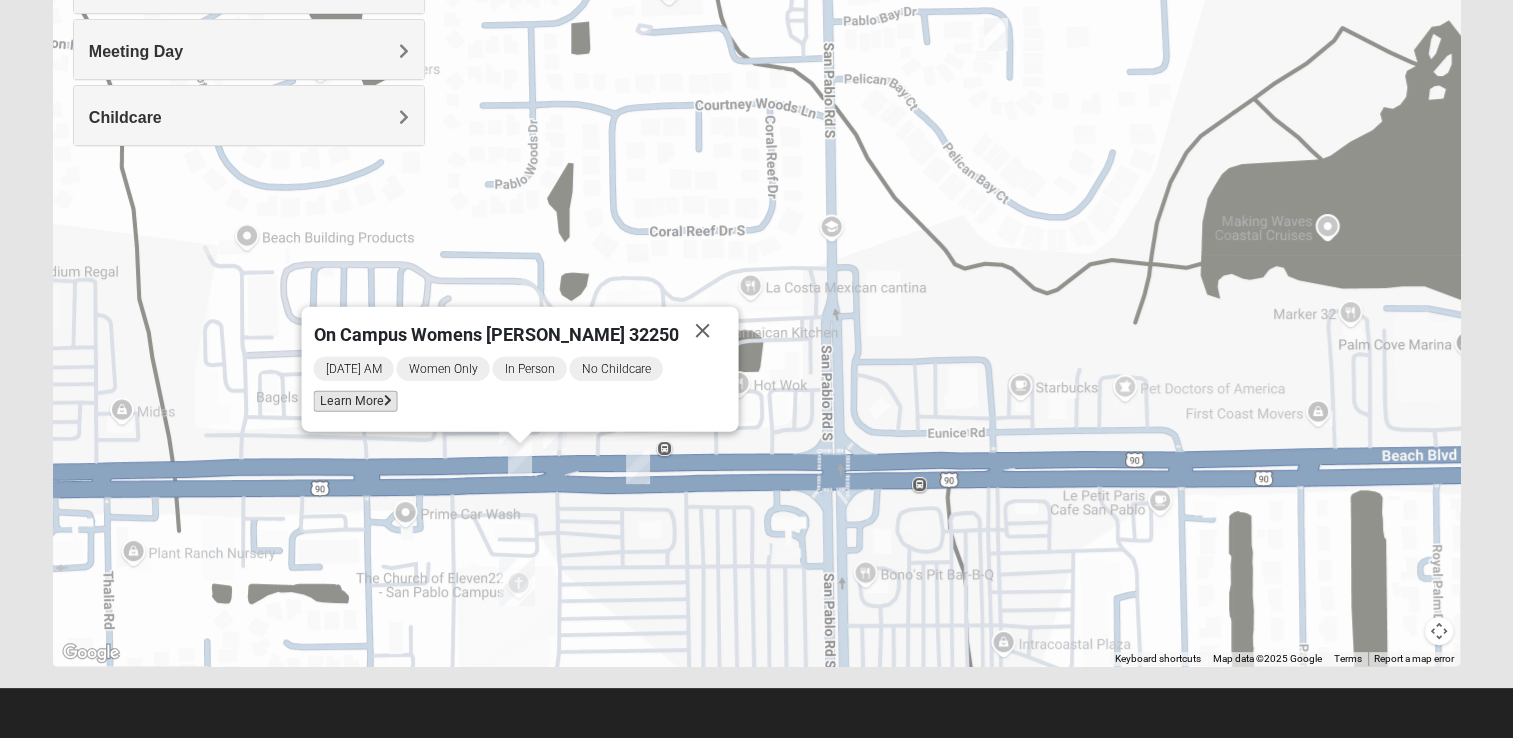 click on "Learn More" at bounding box center (355, 401) 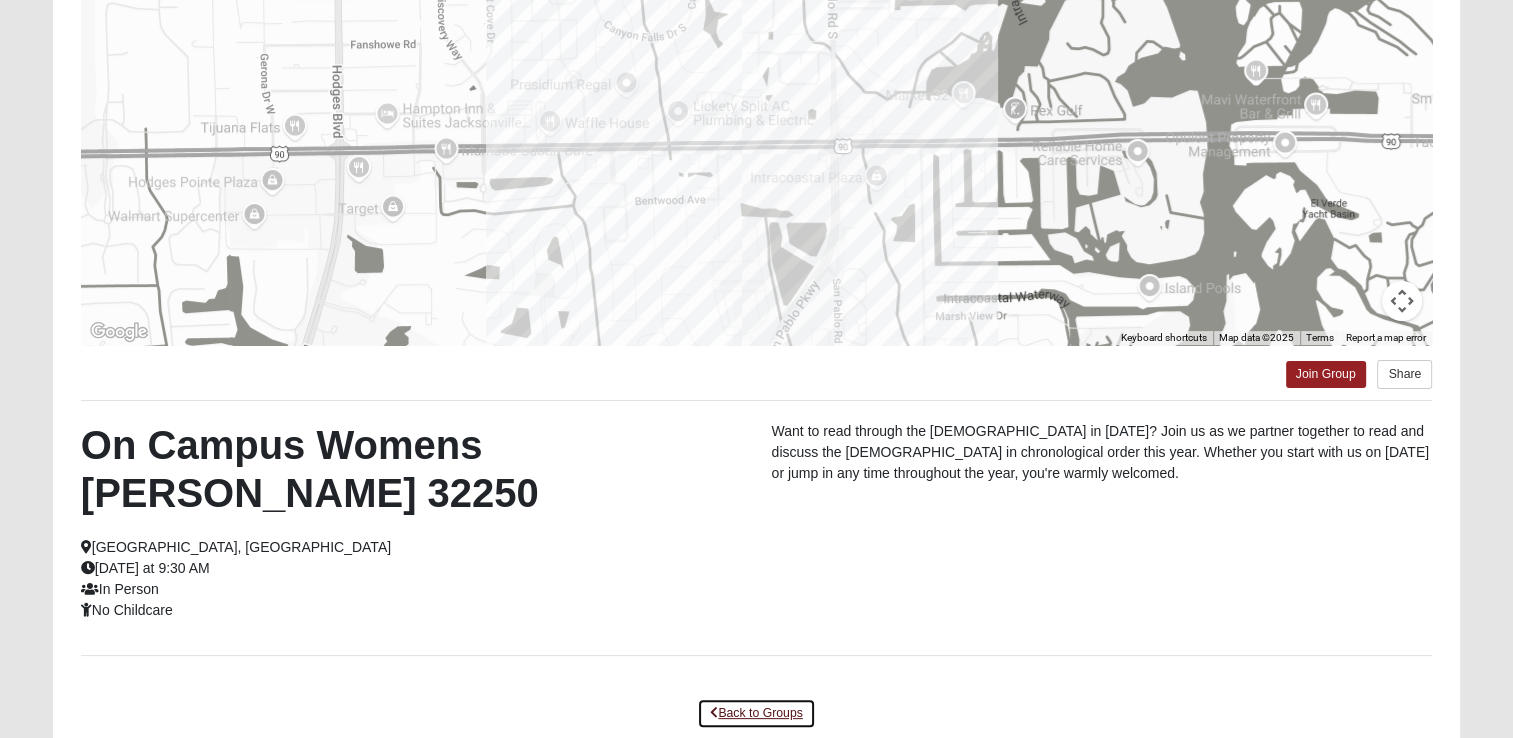 click on "Back to Groups" at bounding box center [756, 713] 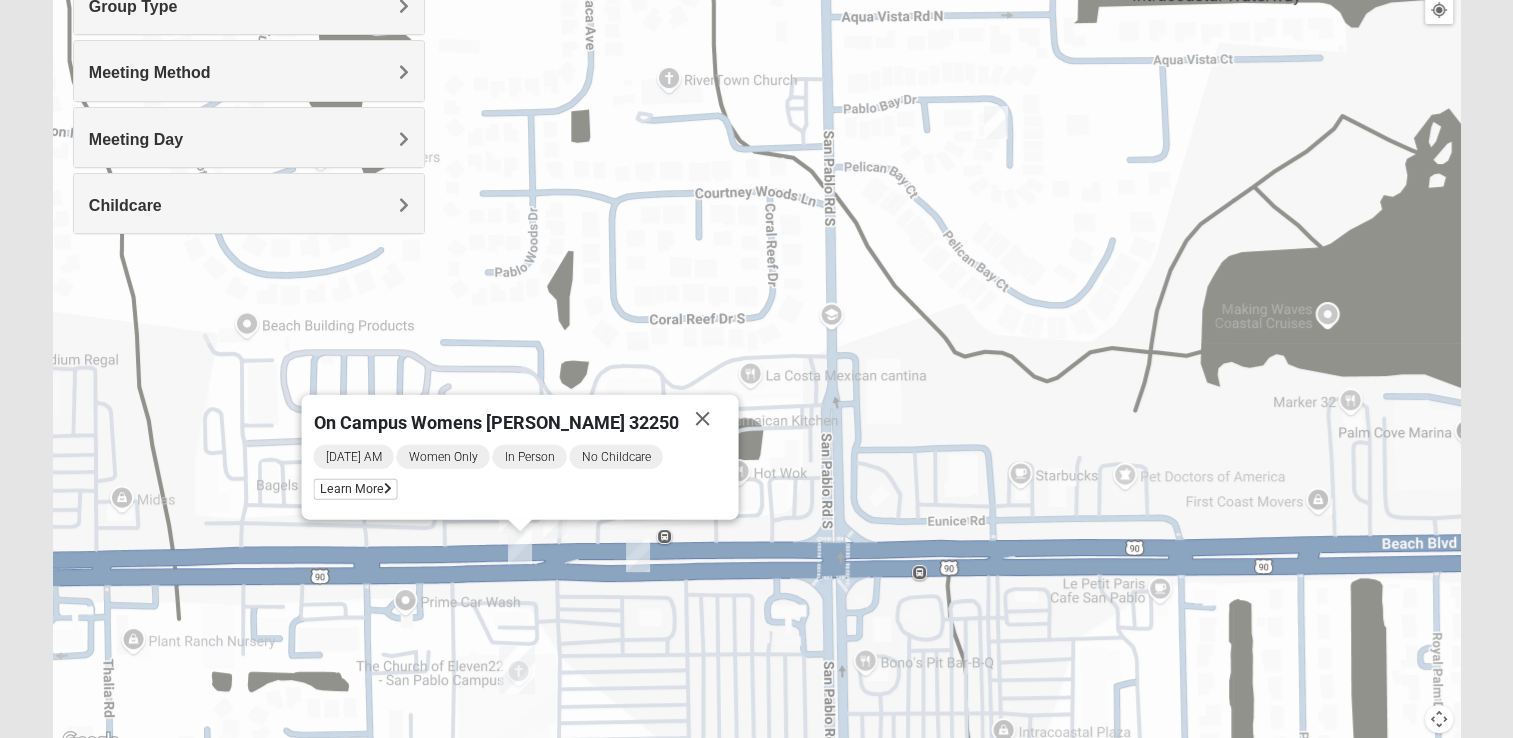 click at bounding box center [638, 555] 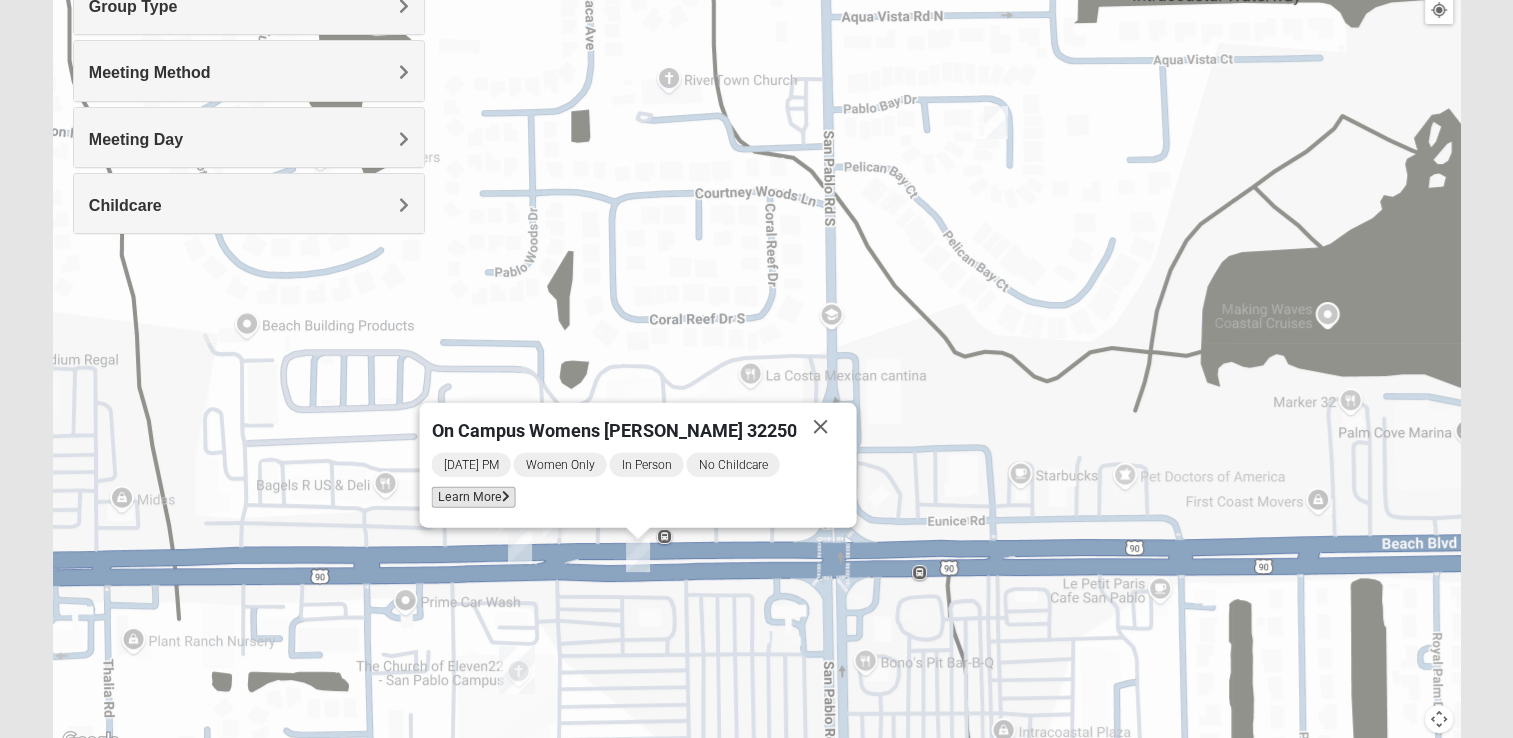 click on "Learn More" at bounding box center [473, 497] 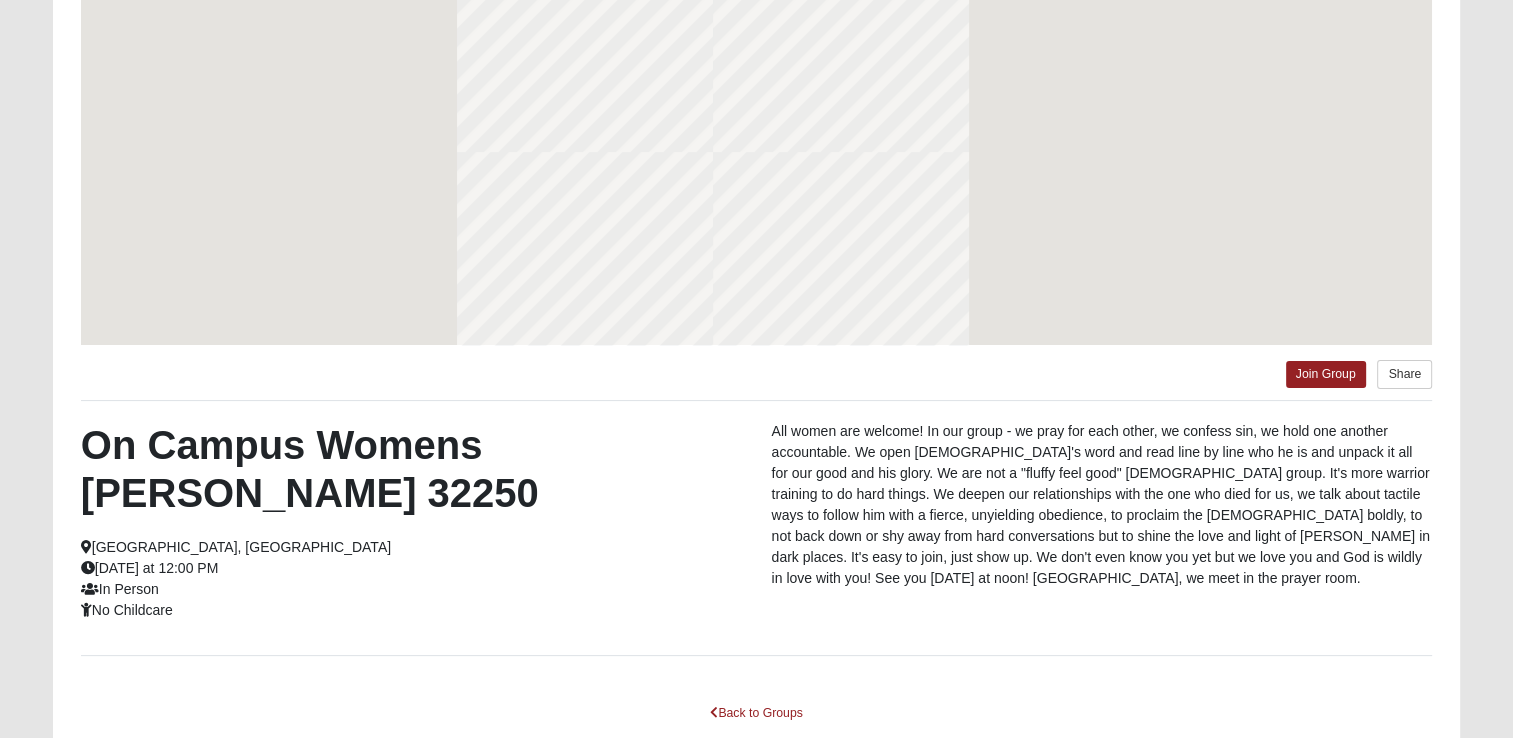 scroll, scrollTop: 186, scrollLeft: 0, axis: vertical 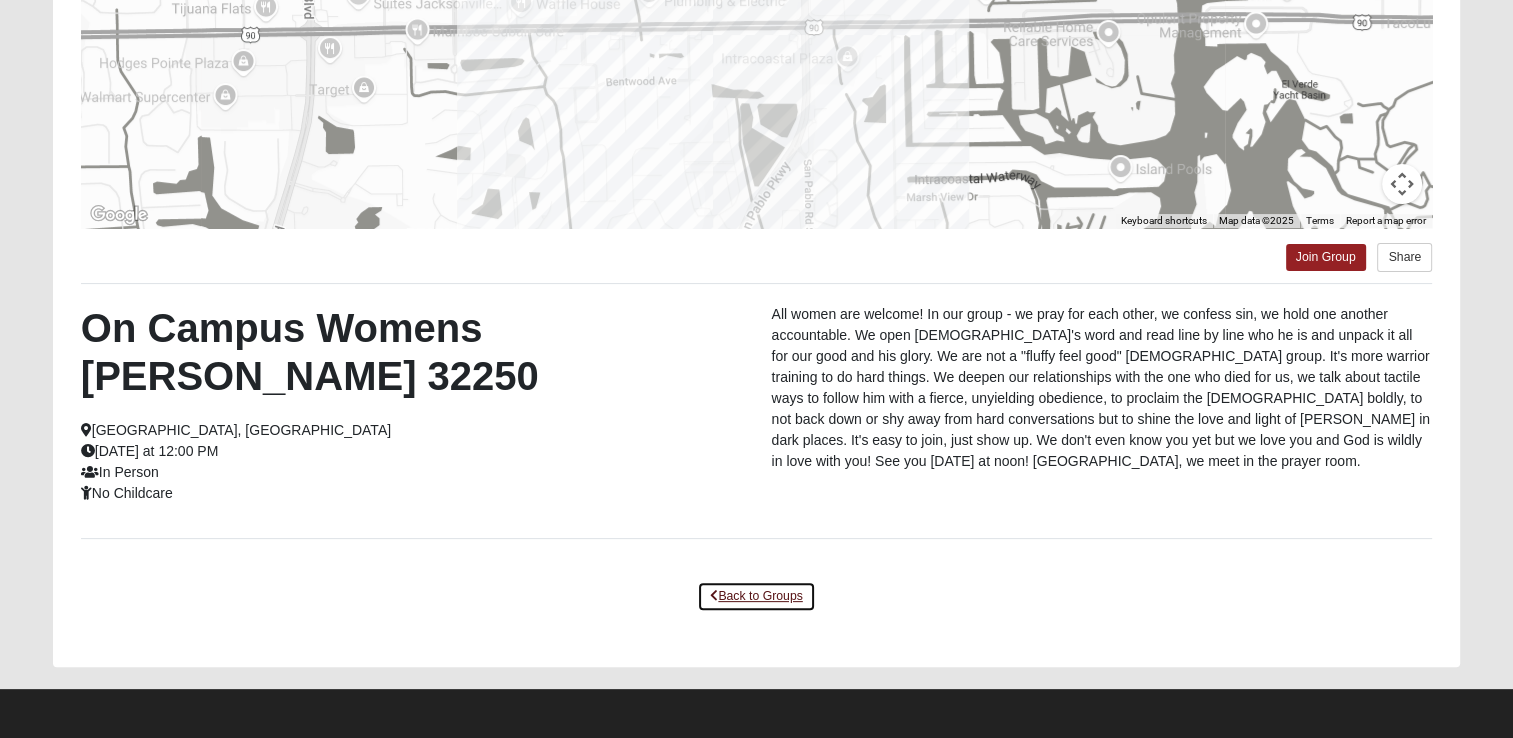 click on "Back to Groups" at bounding box center (756, 596) 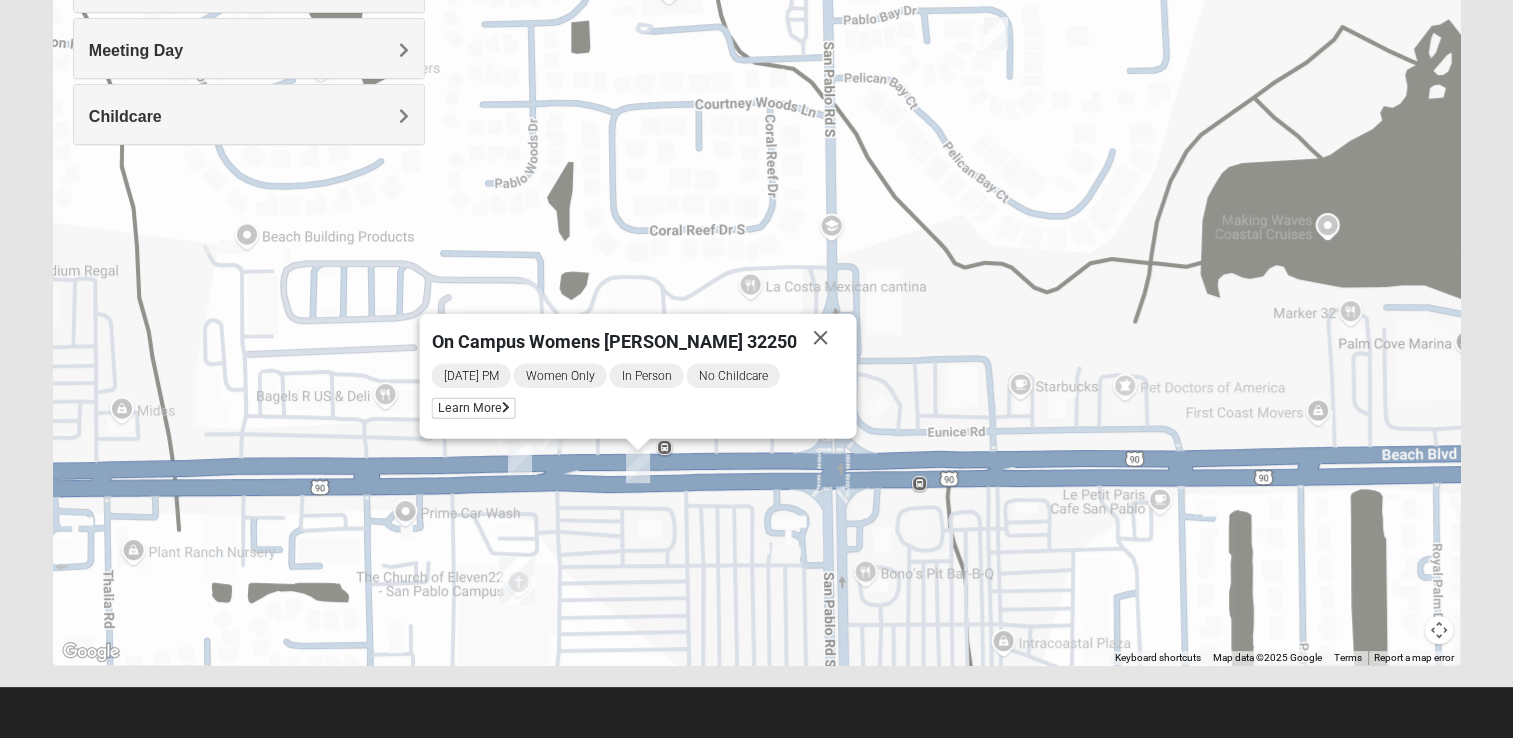 scroll, scrollTop: 362, scrollLeft: 0, axis: vertical 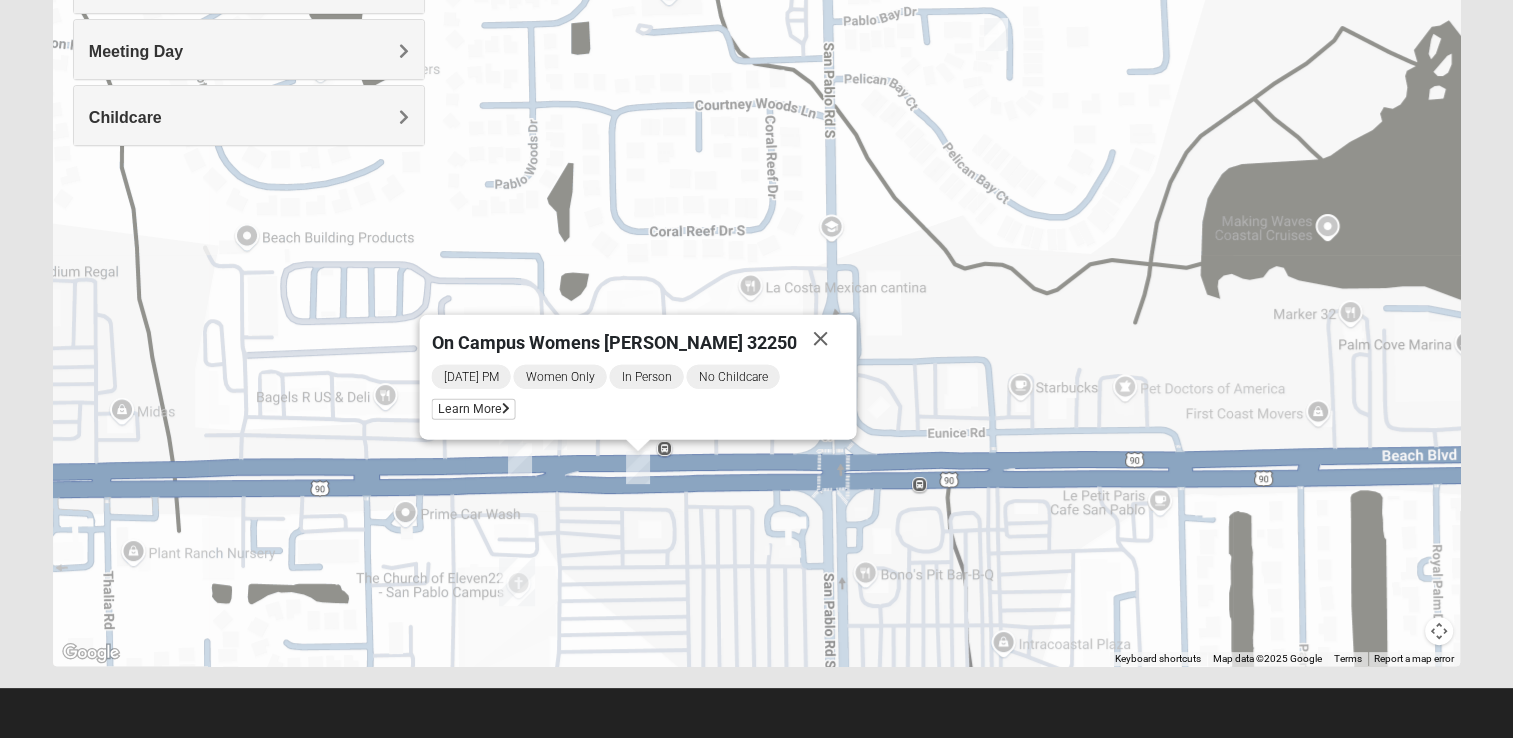 click at bounding box center [555, 433] 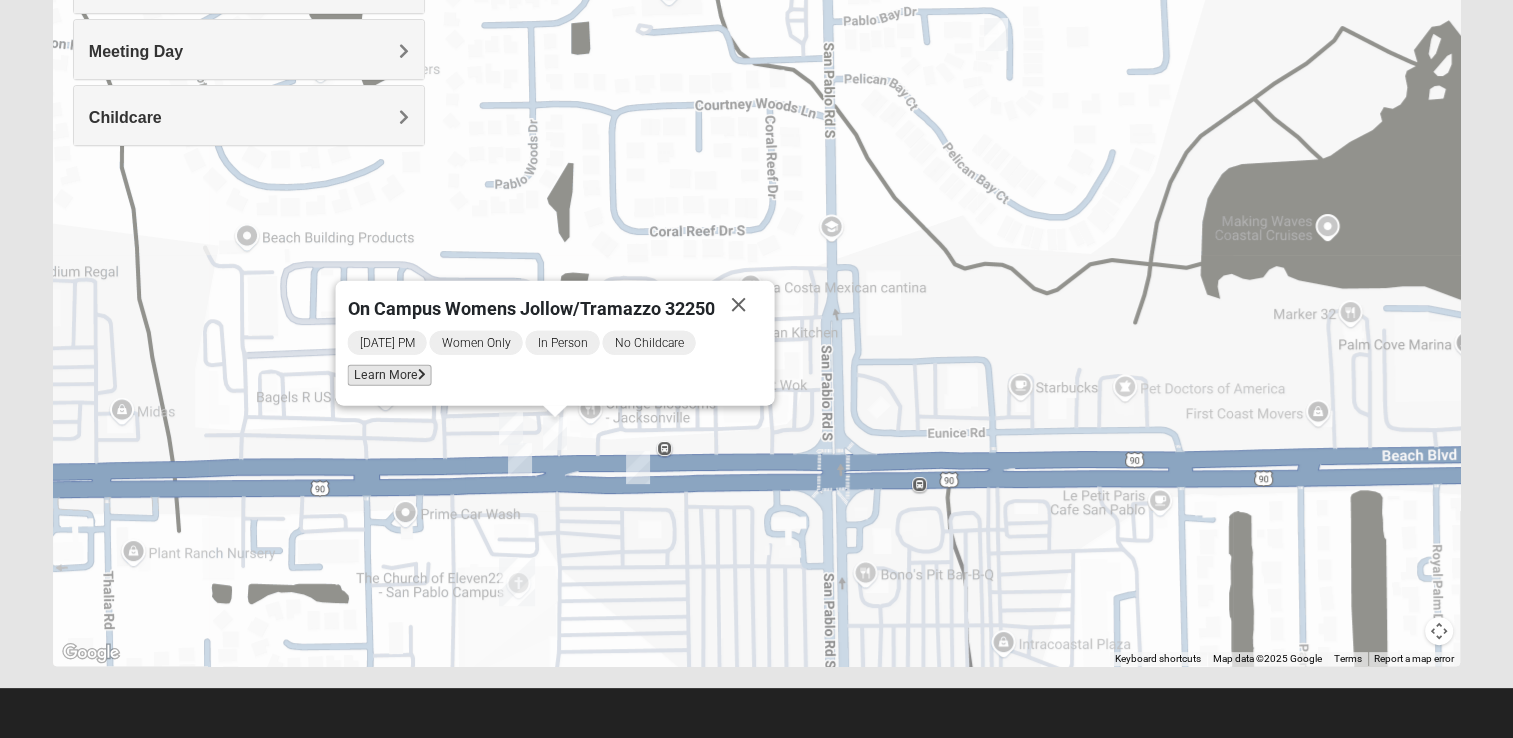 click on "Learn More" at bounding box center (389, 375) 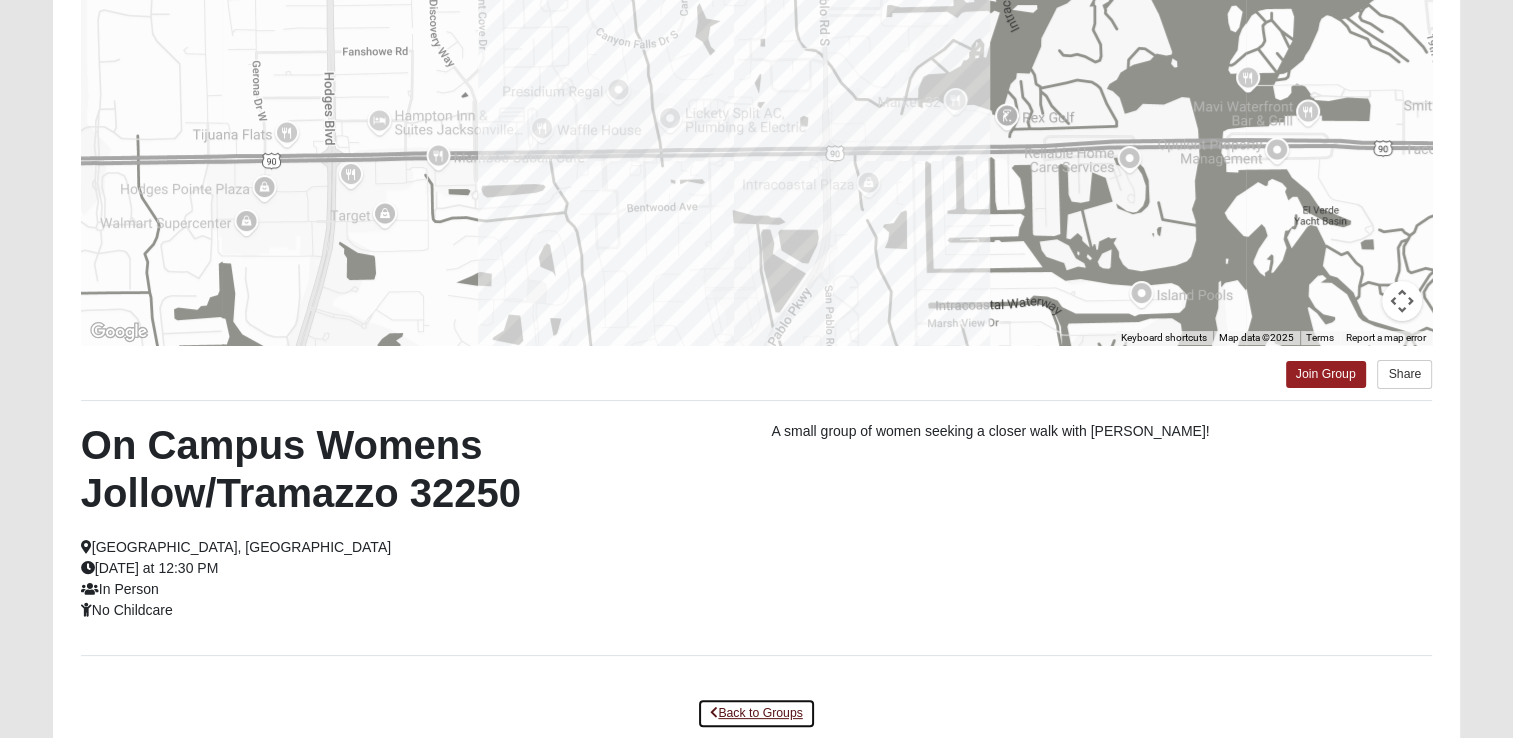 click on "Back to Groups" at bounding box center [756, 713] 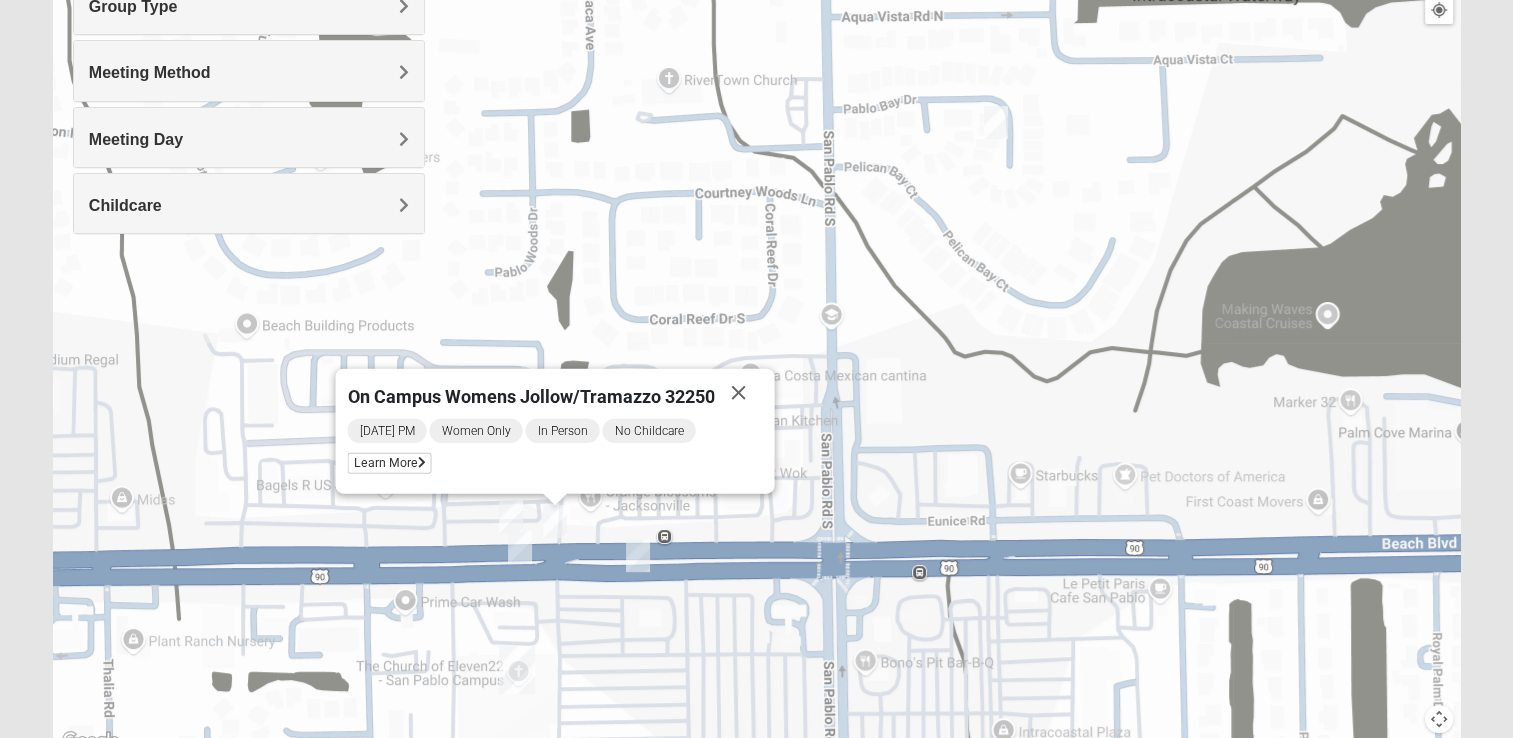 click at bounding box center (511, 516) 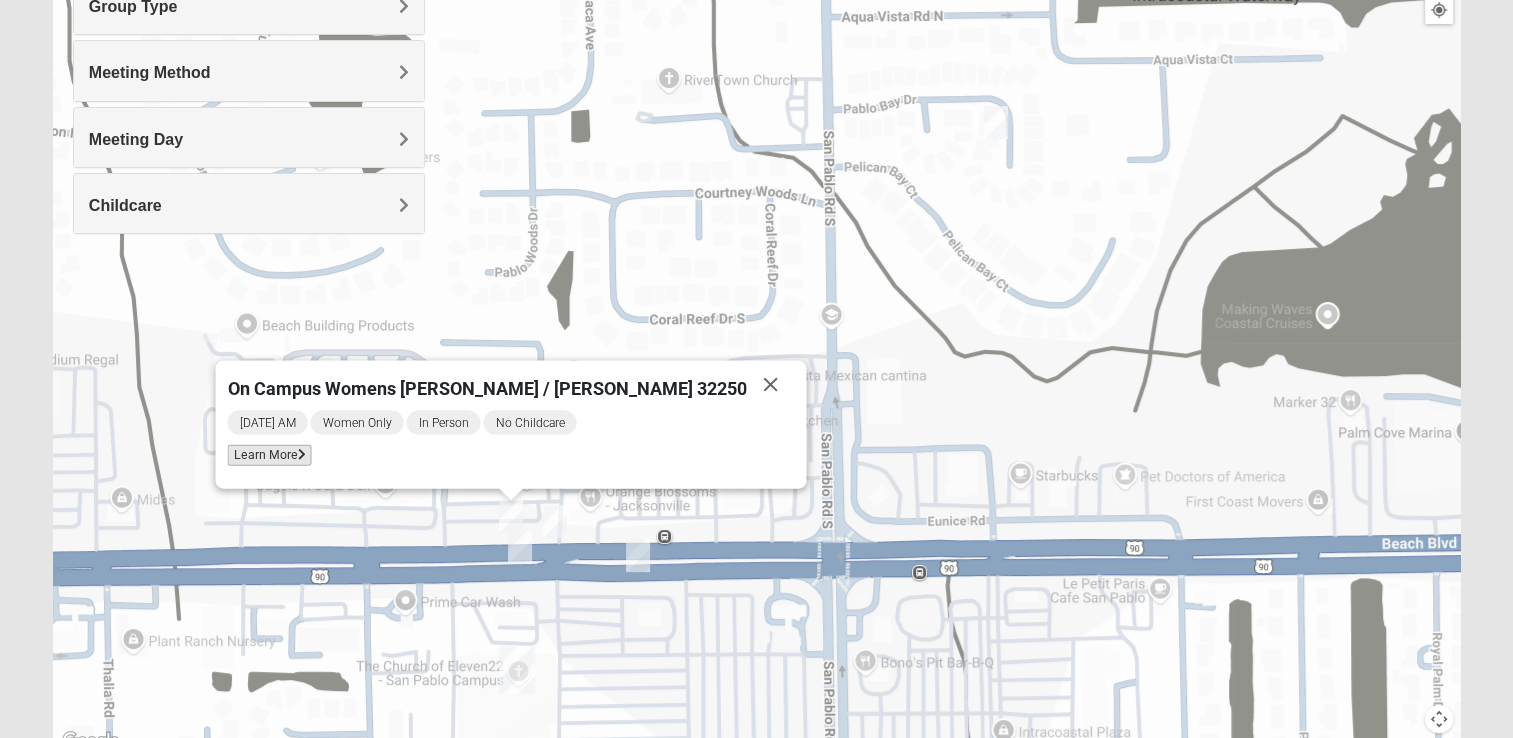 click on "Learn More" at bounding box center [269, 455] 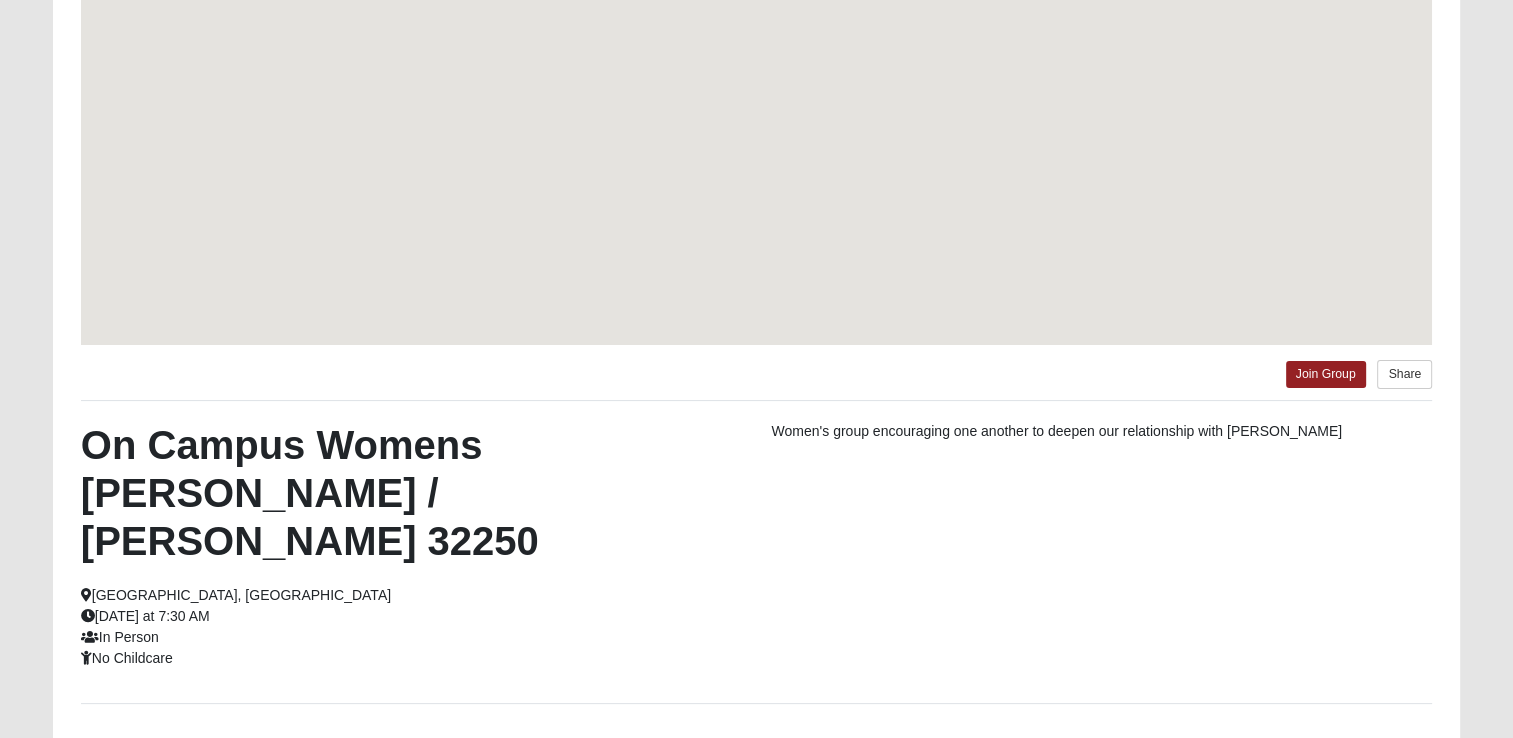 scroll, scrollTop: 186, scrollLeft: 0, axis: vertical 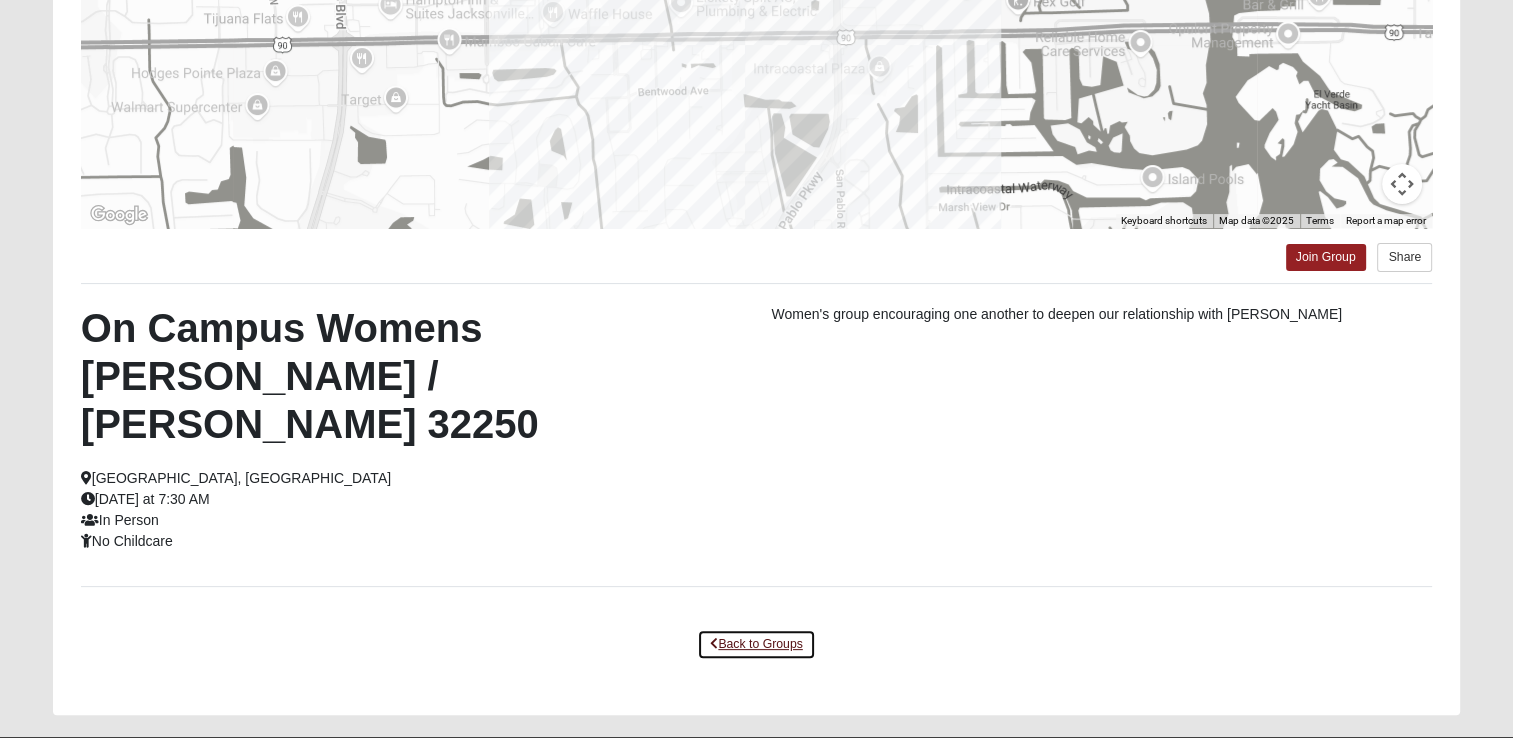 click on "Back to Groups" at bounding box center (756, 644) 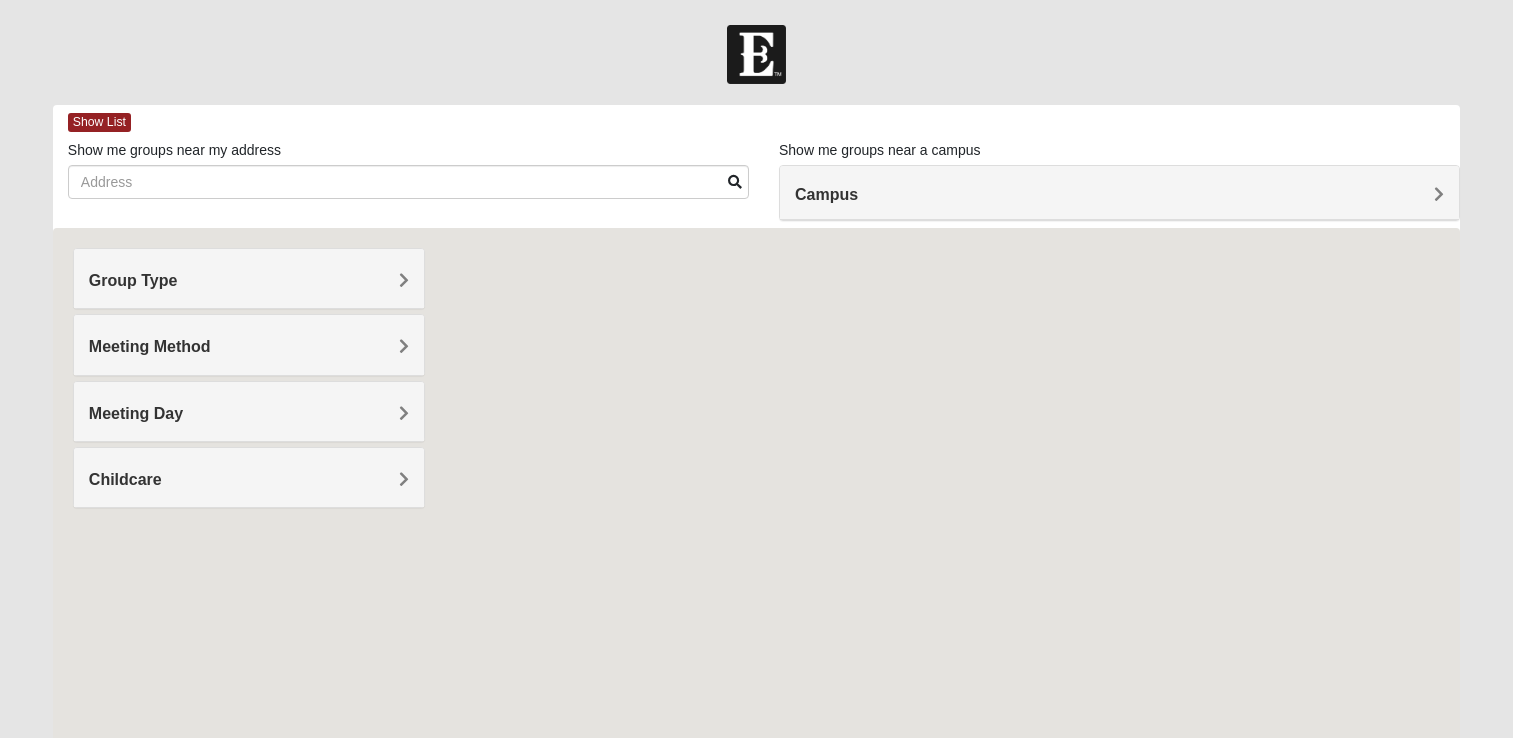 scroll, scrollTop: 0, scrollLeft: 0, axis: both 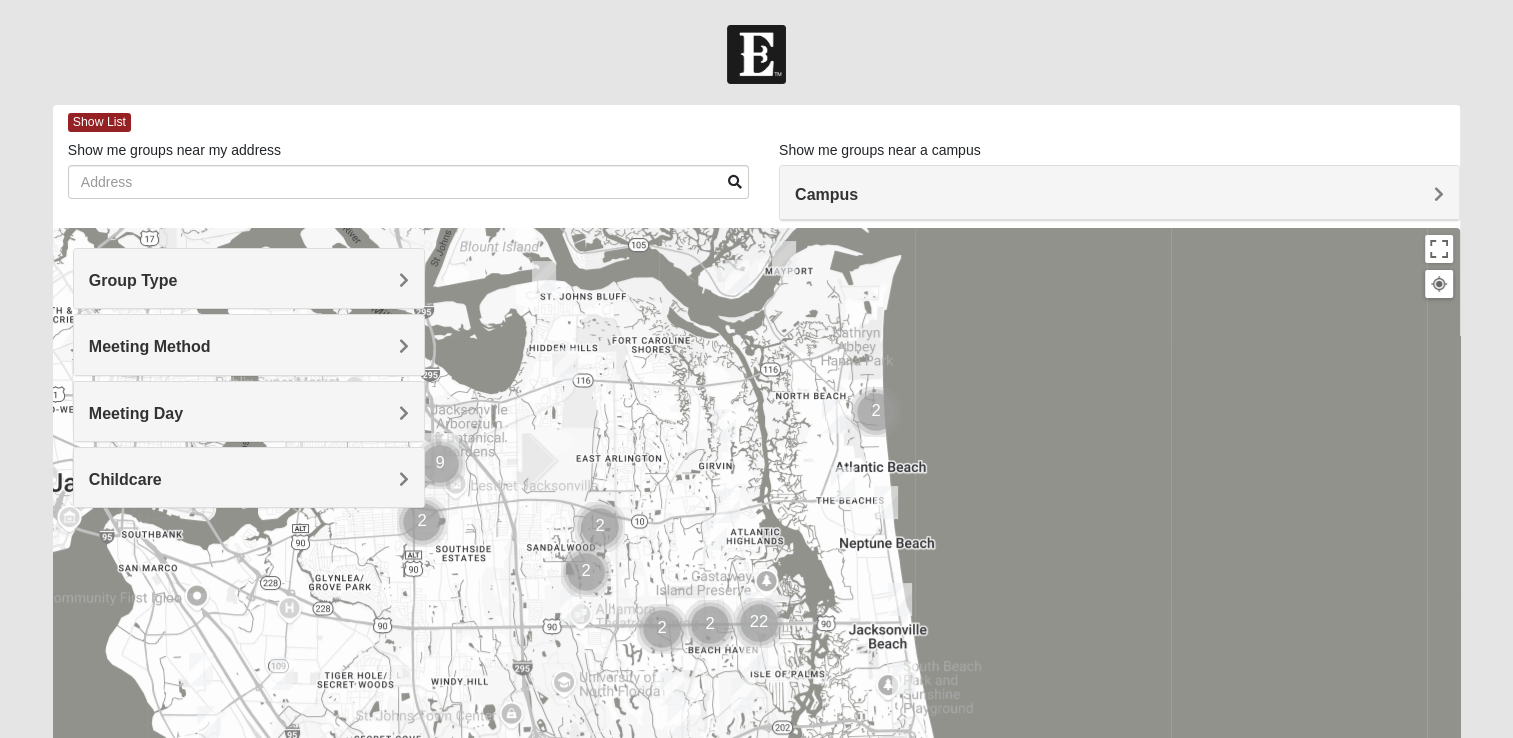 click on "Group Type" at bounding box center (133, 280) 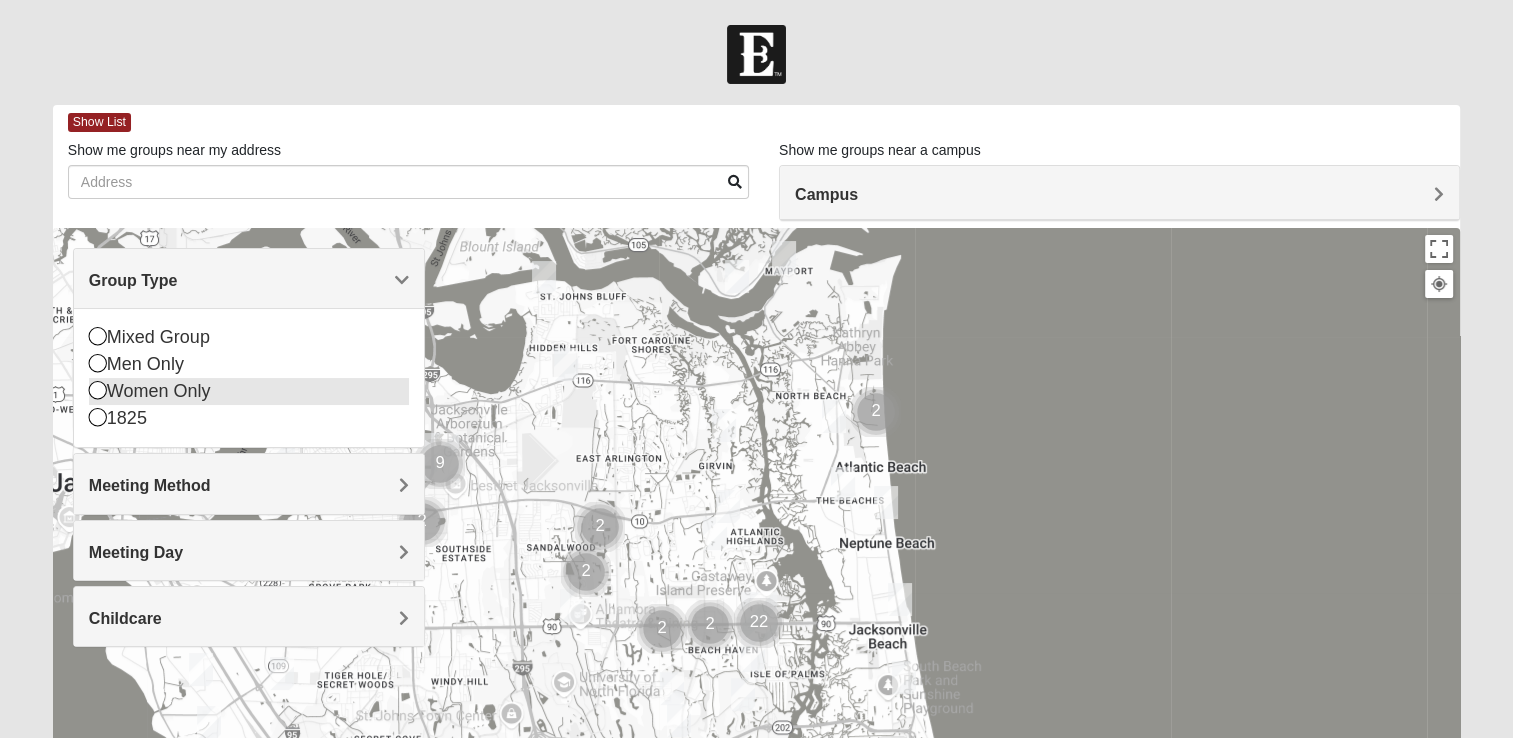 click on "Women Only" at bounding box center (249, 391) 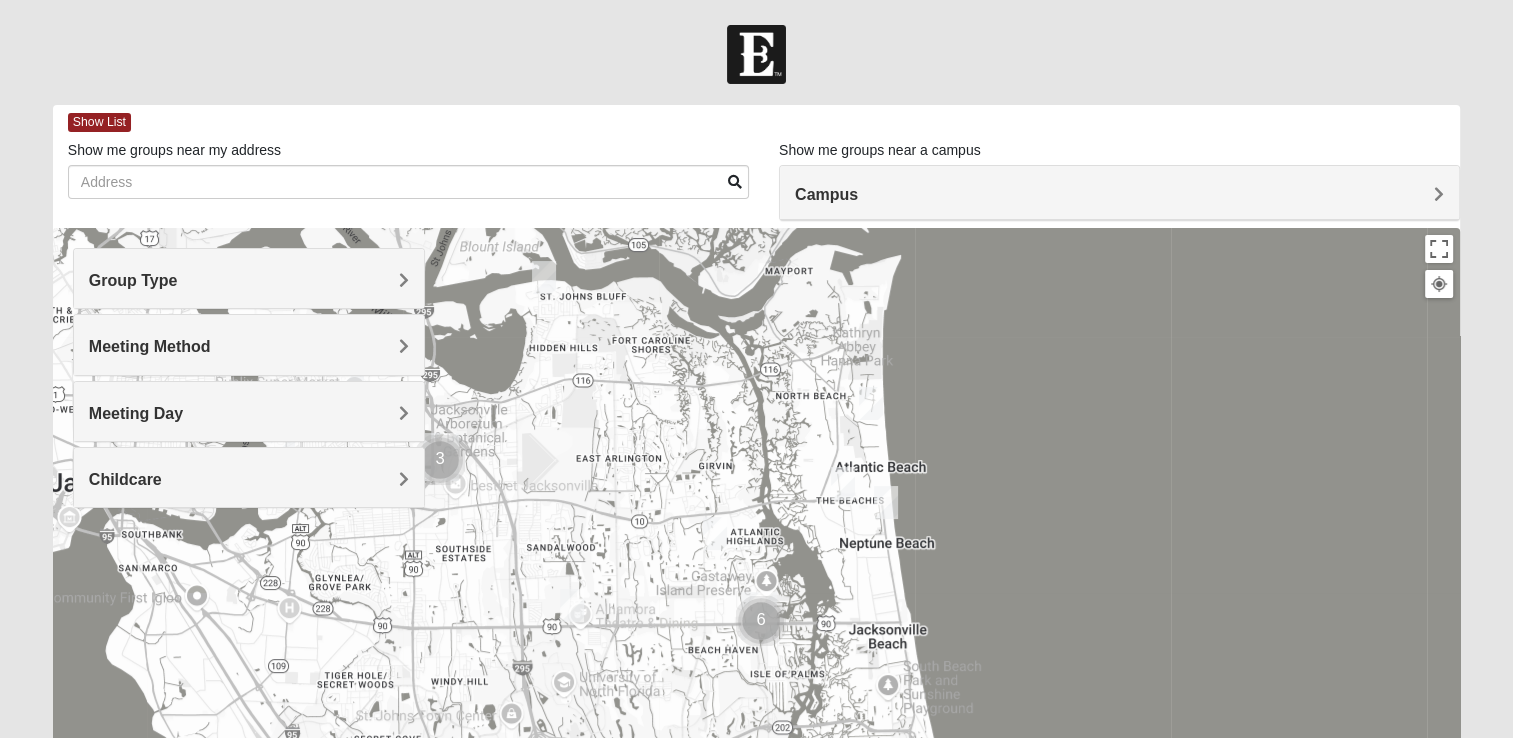 click on "Meeting Method" at bounding box center [150, 346] 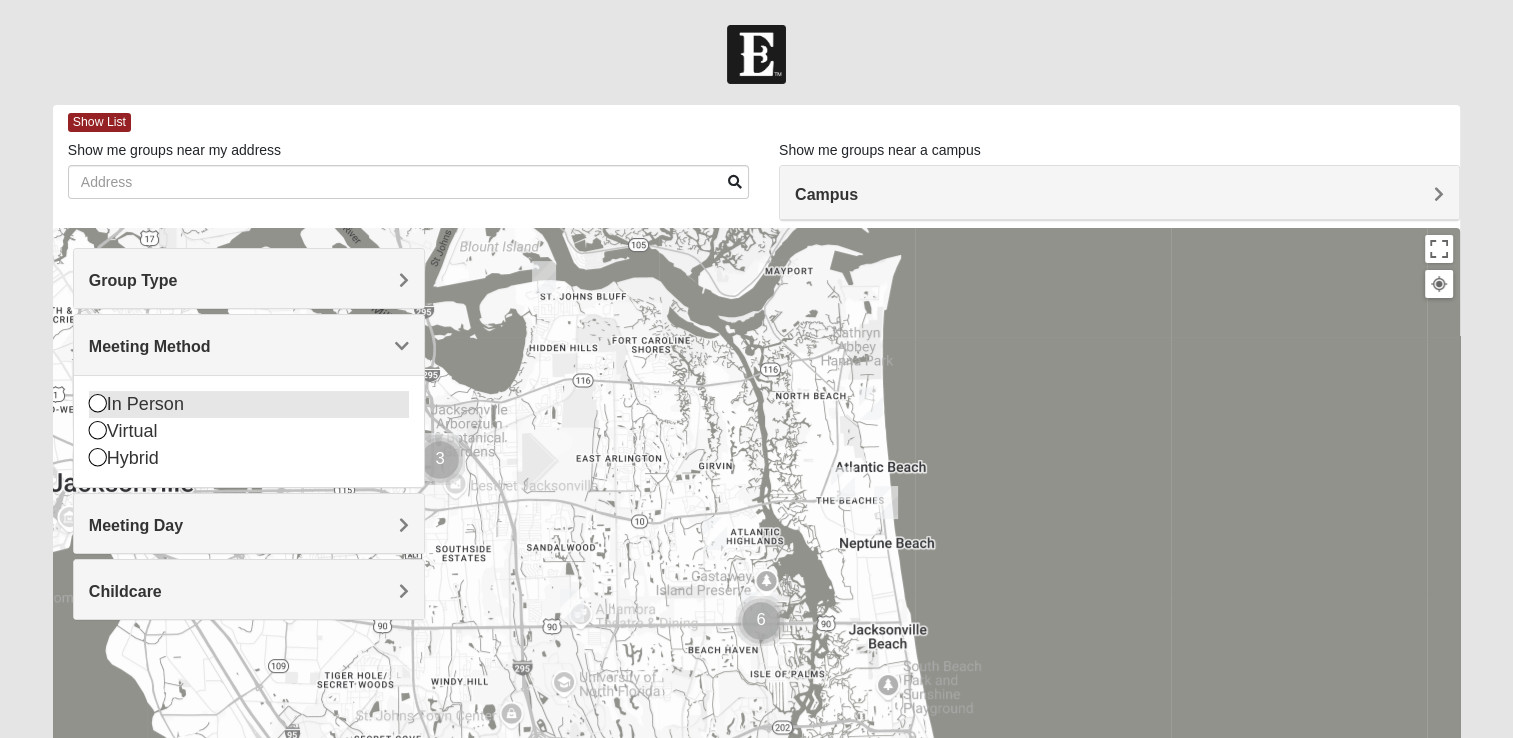 click at bounding box center (98, 403) 